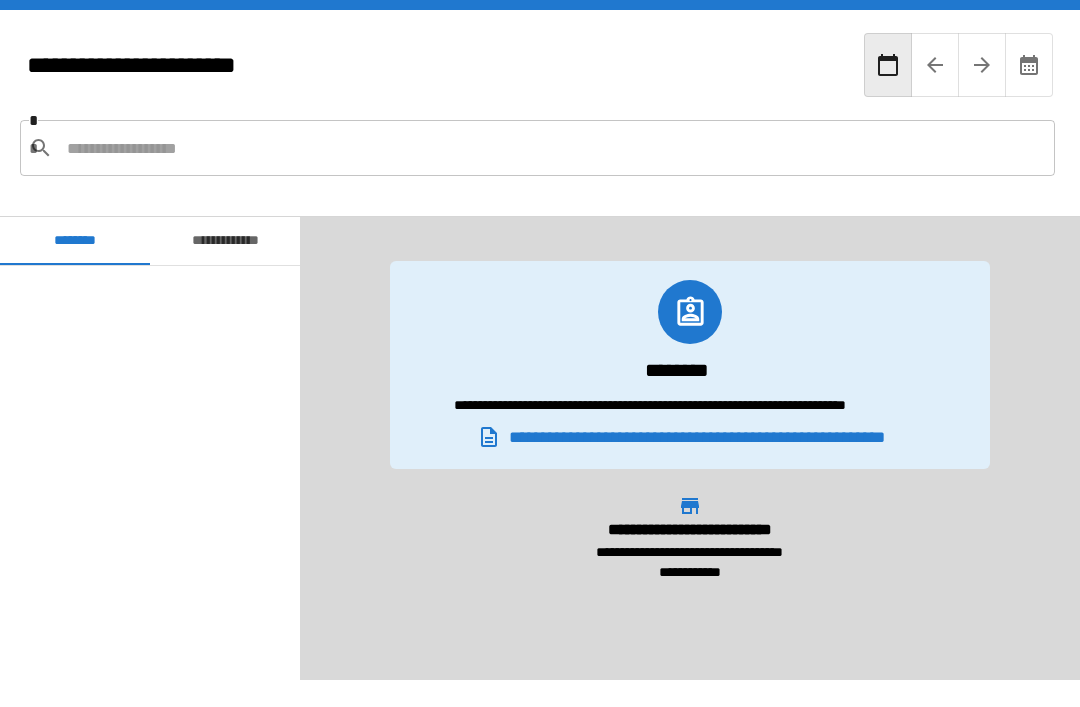 scroll, scrollTop: 64, scrollLeft: 0, axis: vertical 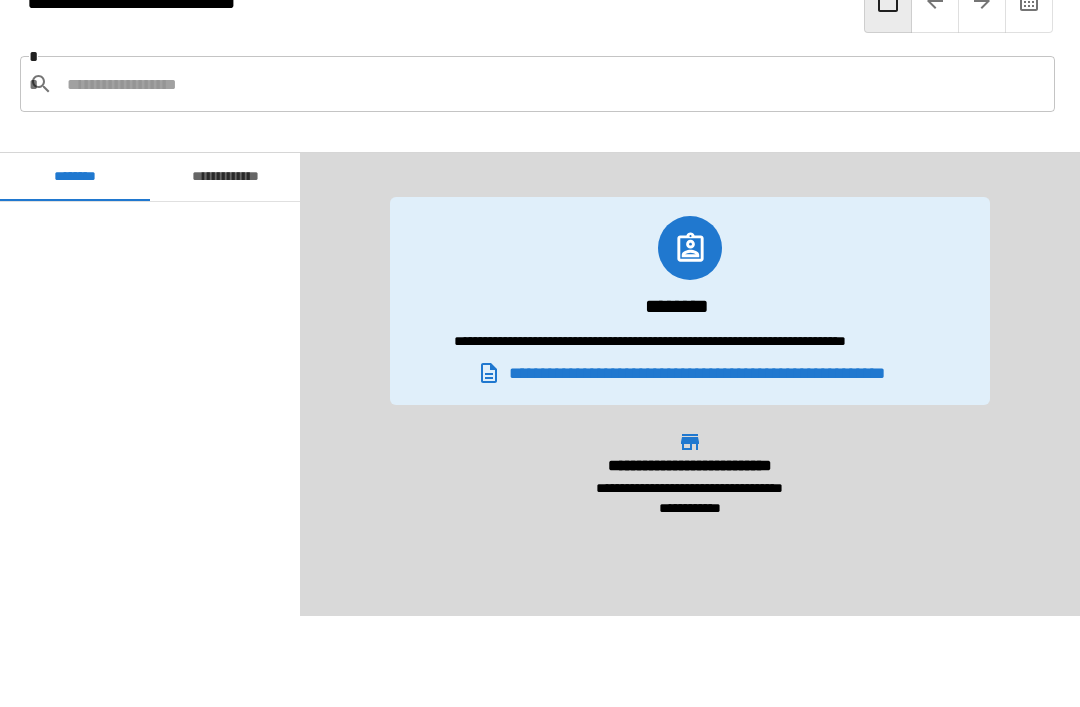 click on "**********" at bounding box center (540, 294) 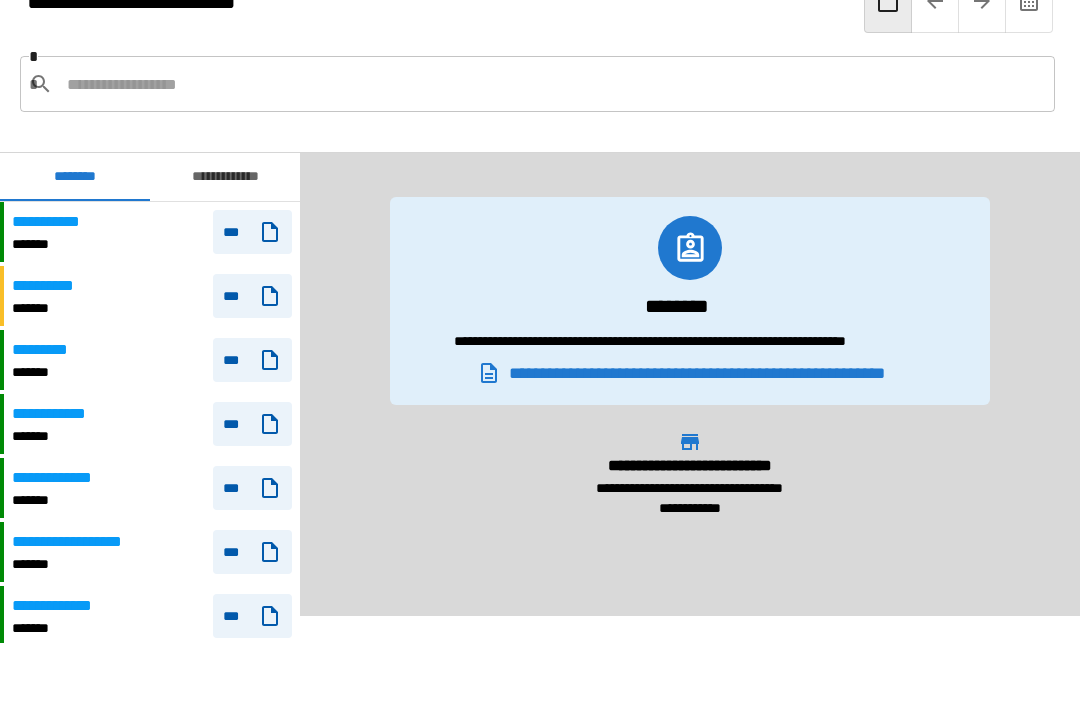 click on "*********" at bounding box center (49, 350) 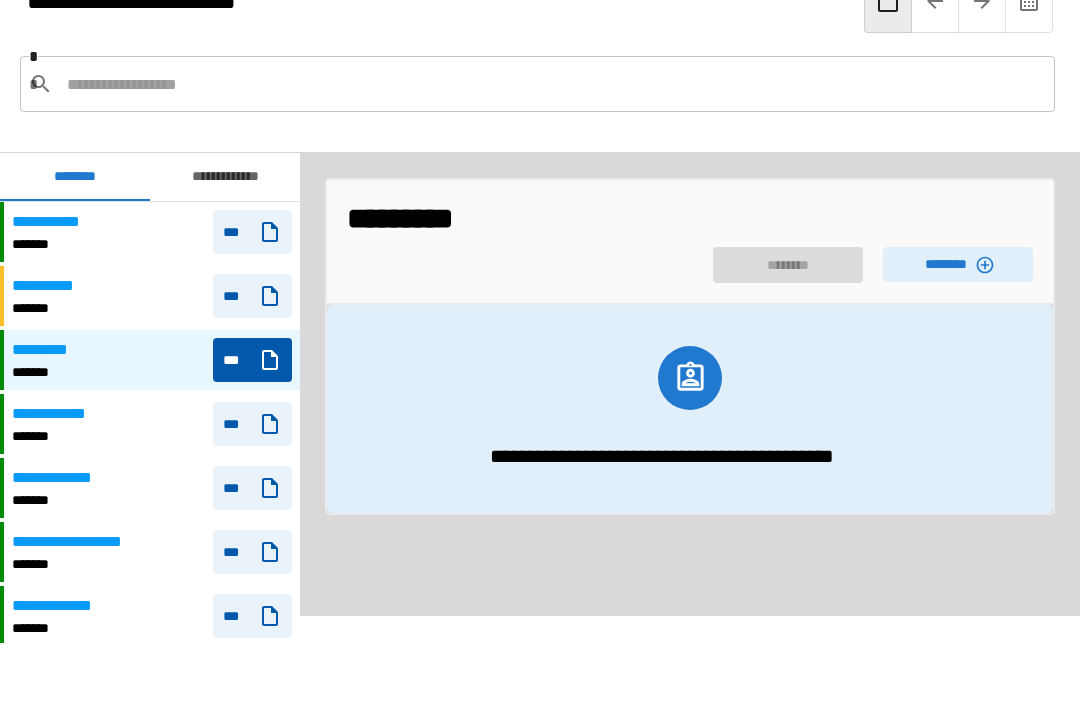click on "********" at bounding box center [958, 264] 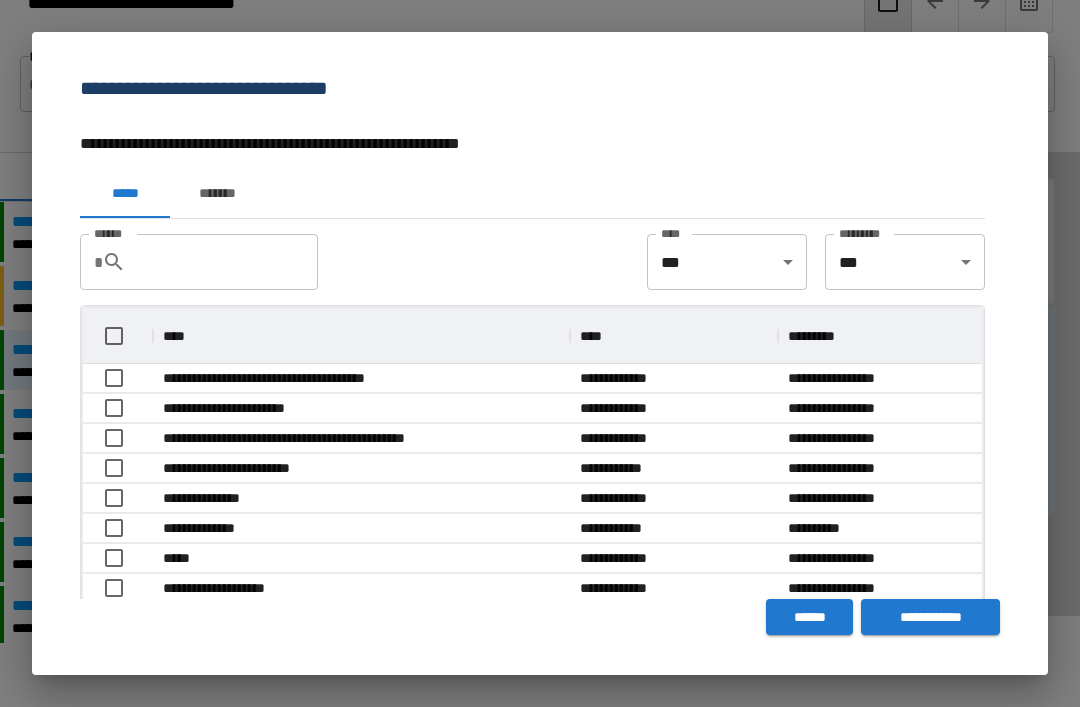 scroll, scrollTop: 1, scrollLeft: 1, axis: both 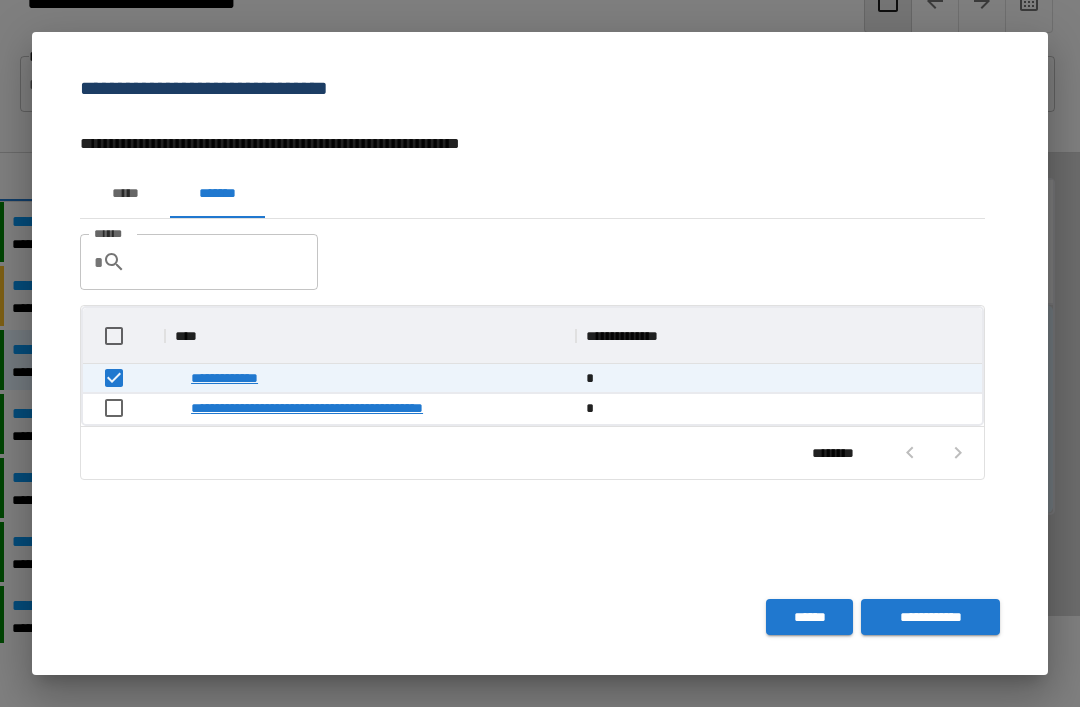 click on "**********" at bounding box center (930, 617) 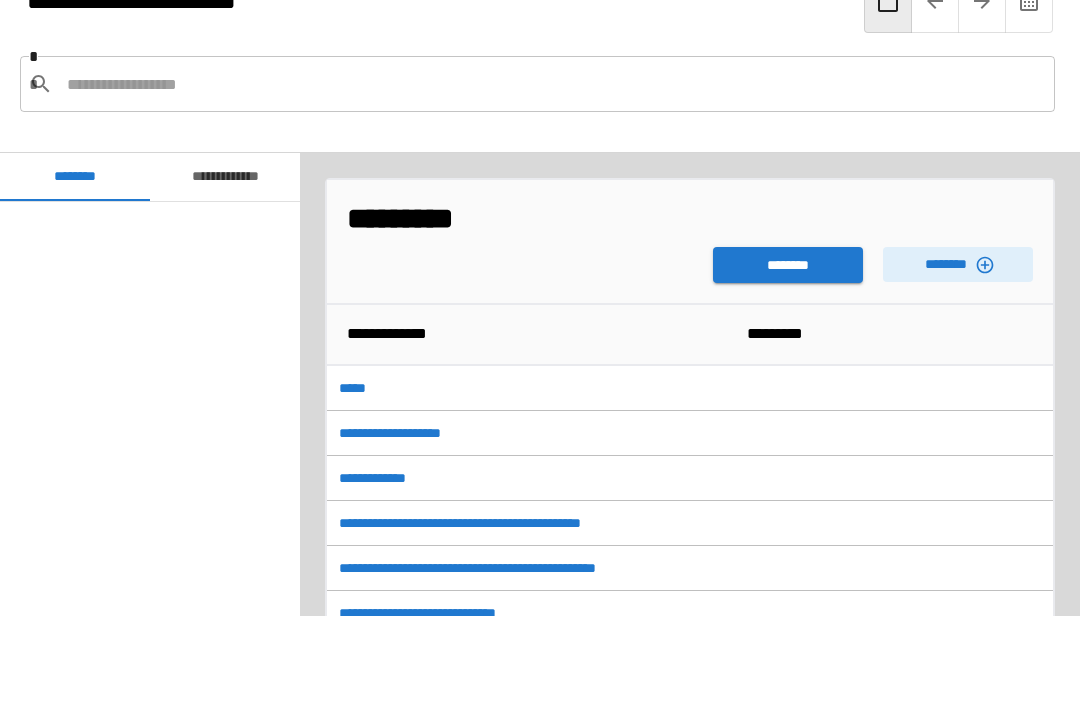 scroll, scrollTop: 2640, scrollLeft: 0, axis: vertical 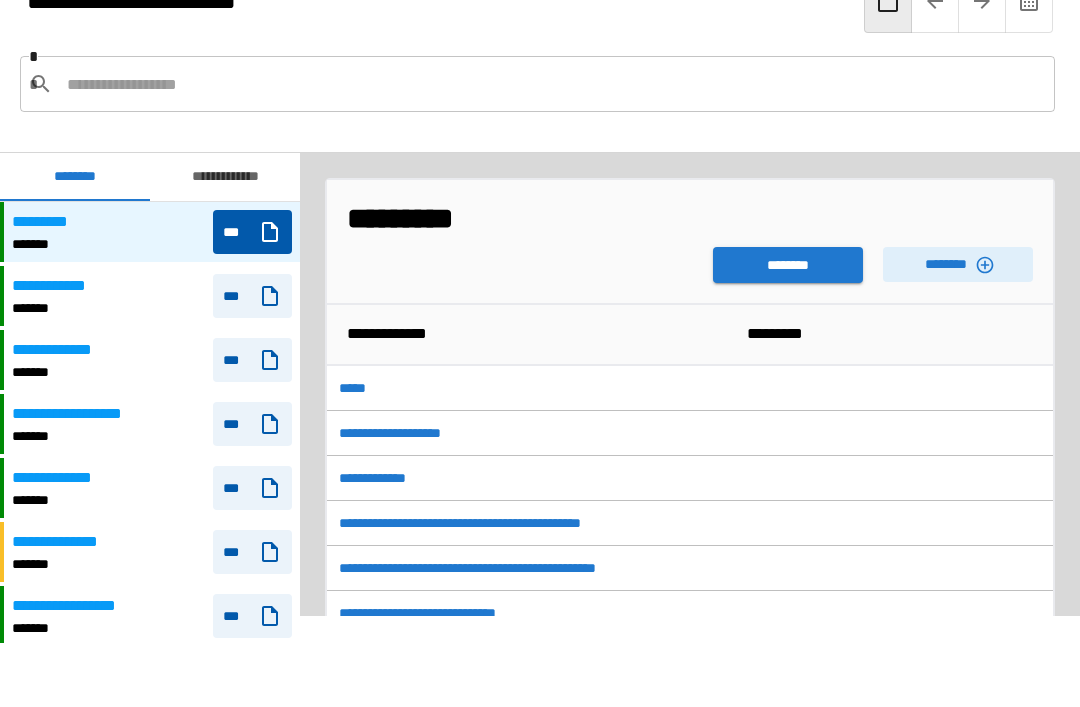 click on "********" at bounding box center (788, 265) 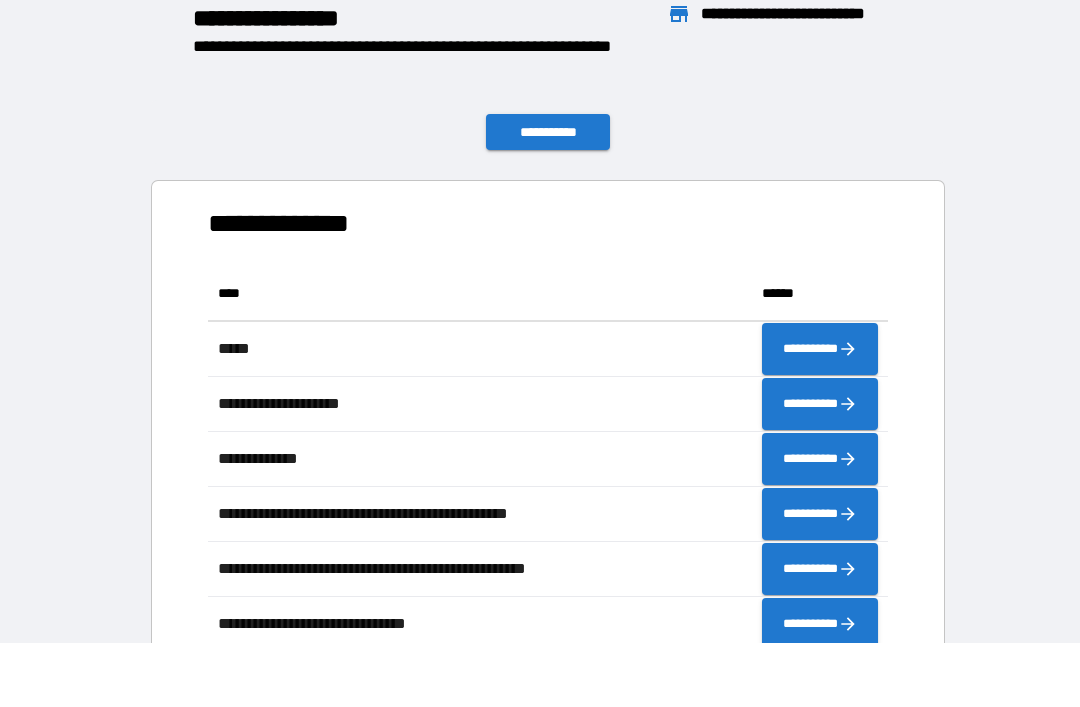 scroll, scrollTop: 1, scrollLeft: 1, axis: both 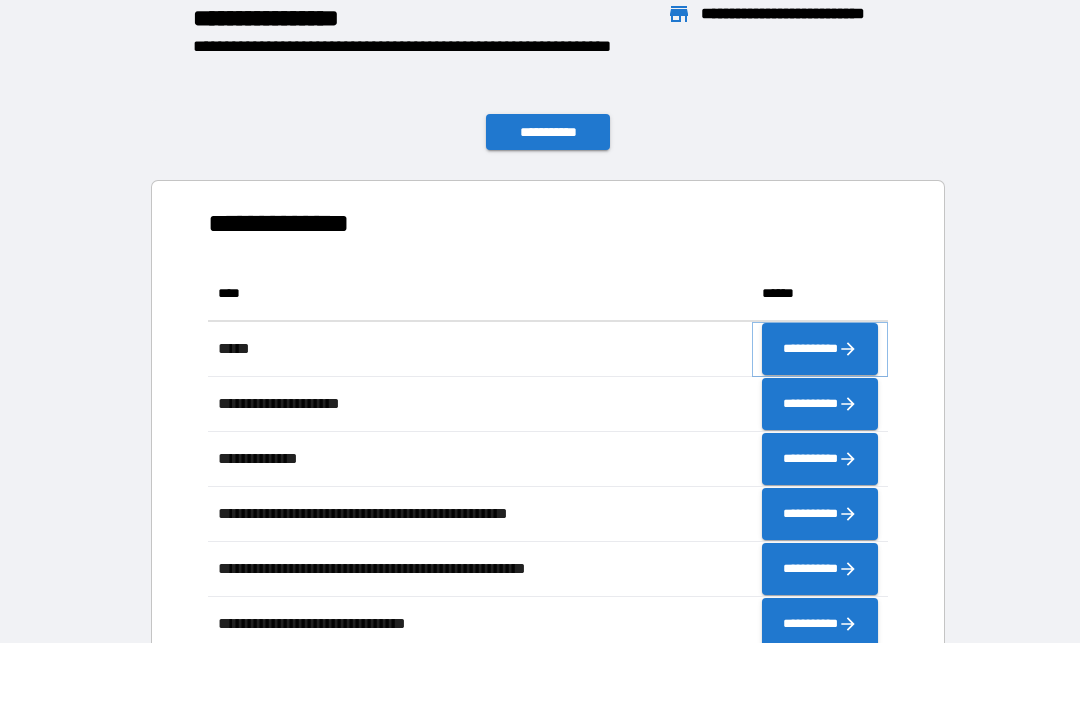click on "**********" at bounding box center (820, 349) 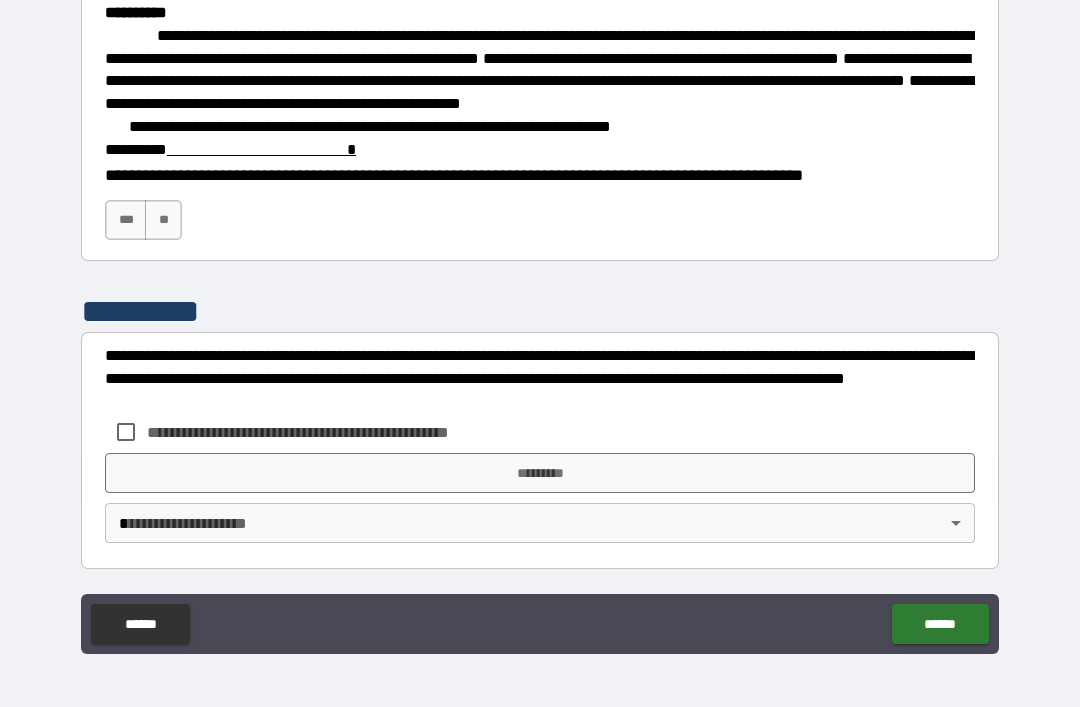 scroll, scrollTop: 2882, scrollLeft: 0, axis: vertical 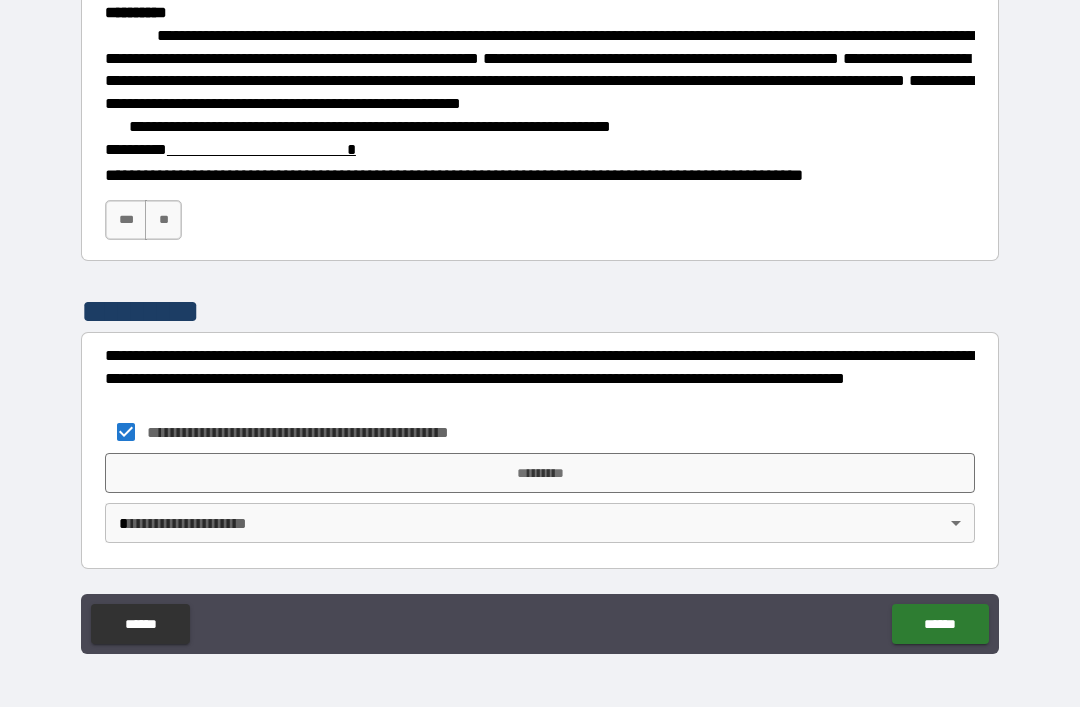 click on "*********" at bounding box center (540, 473) 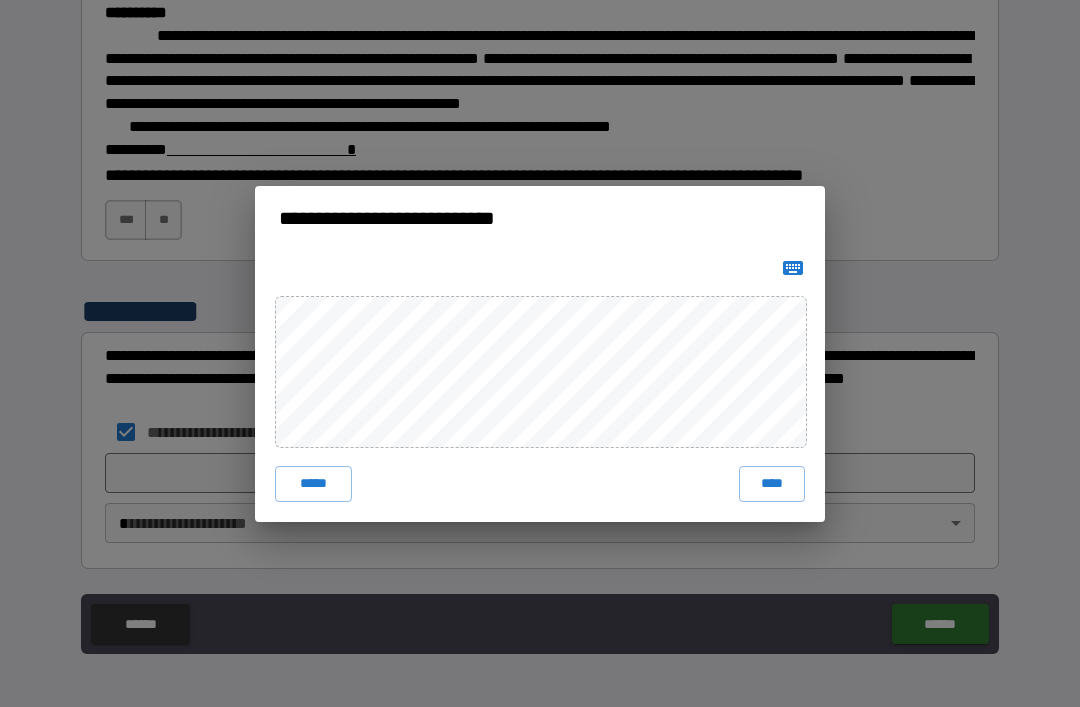 click on "****" at bounding box center [772, 484] 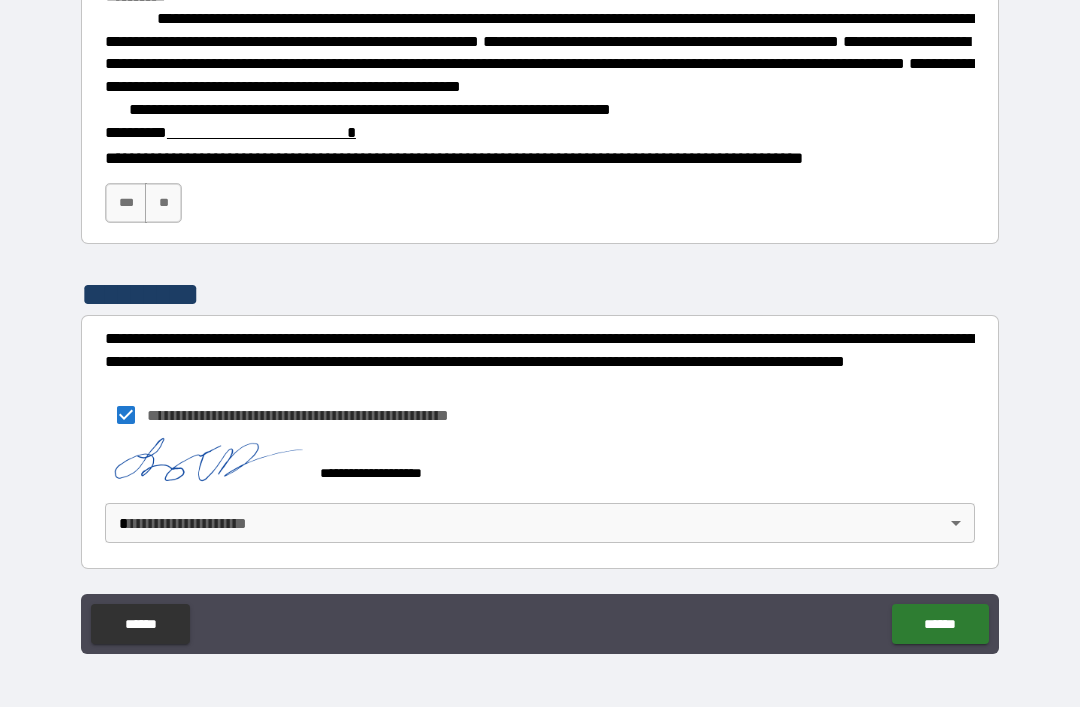 scroll, scrollTop: 2872, scrollLeft: 0, axis: vertical 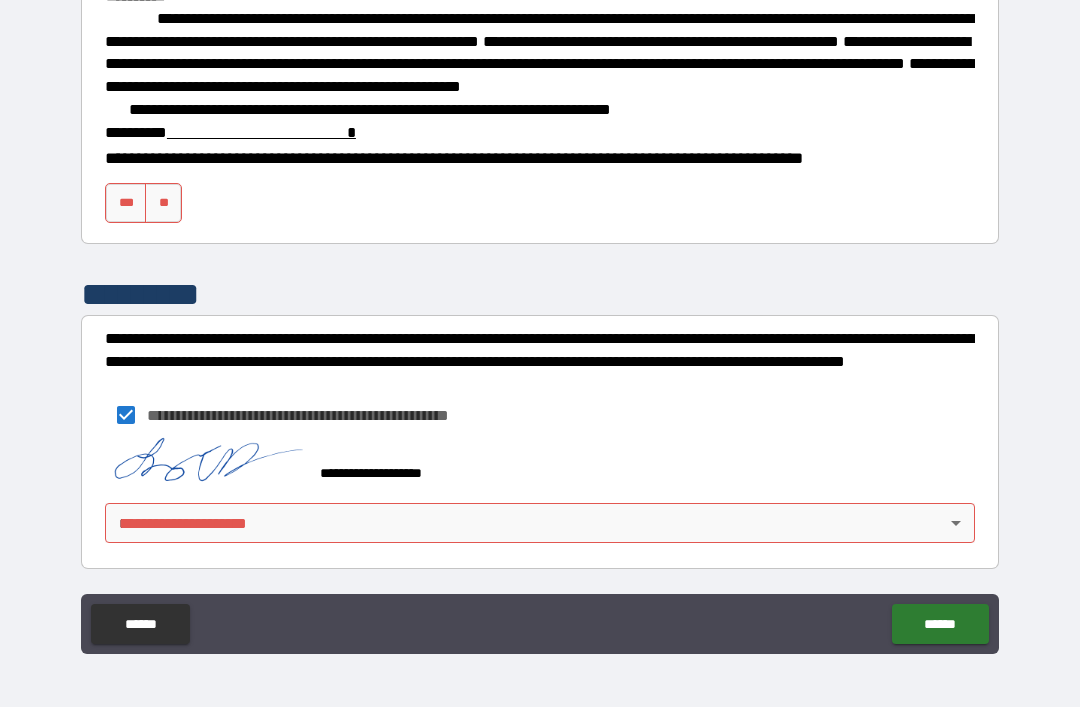 click on "***" at bounding box center (126, 203) 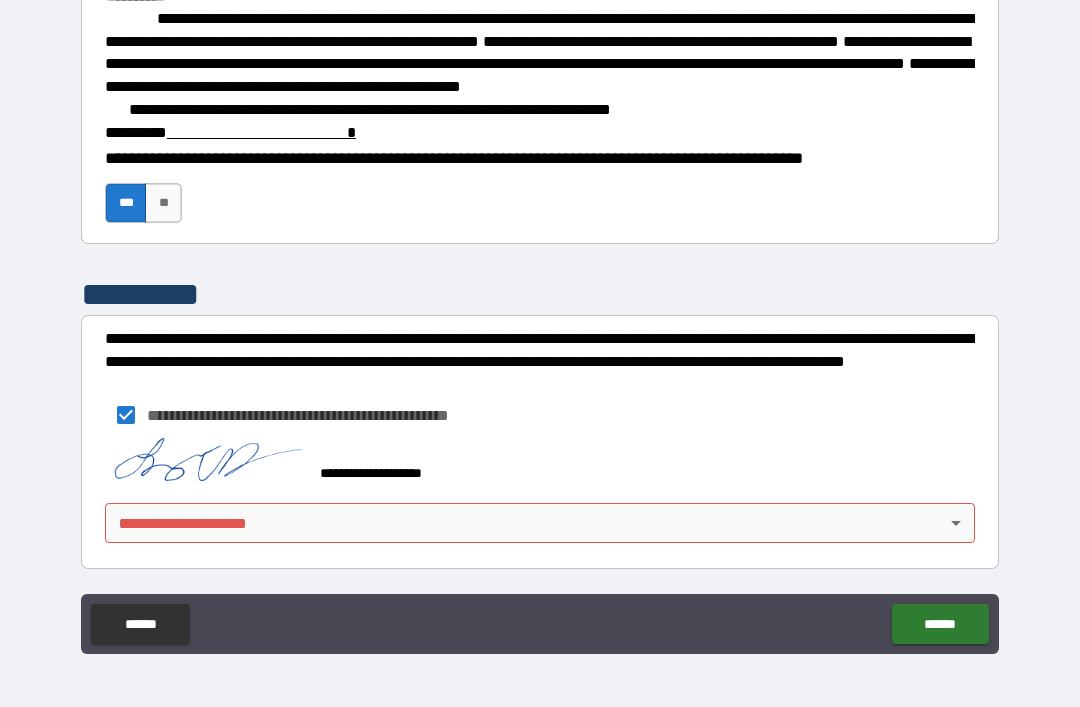 click on "**********" at bounding box center [540, 110] 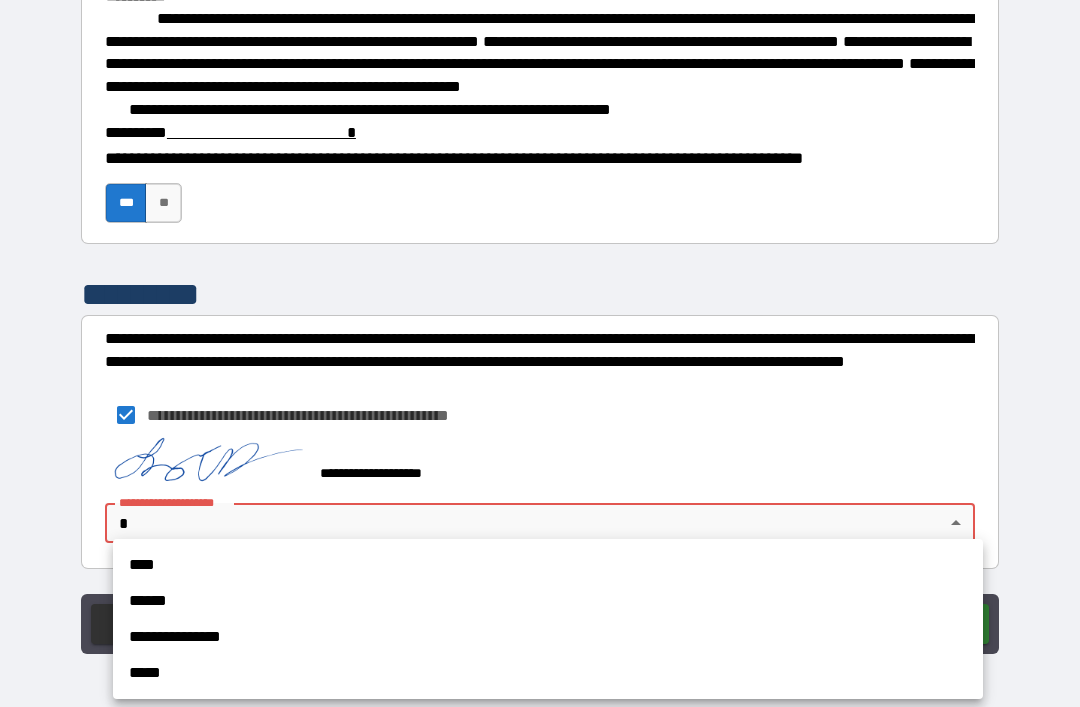 click on "****" at bounding box center [548, 565] 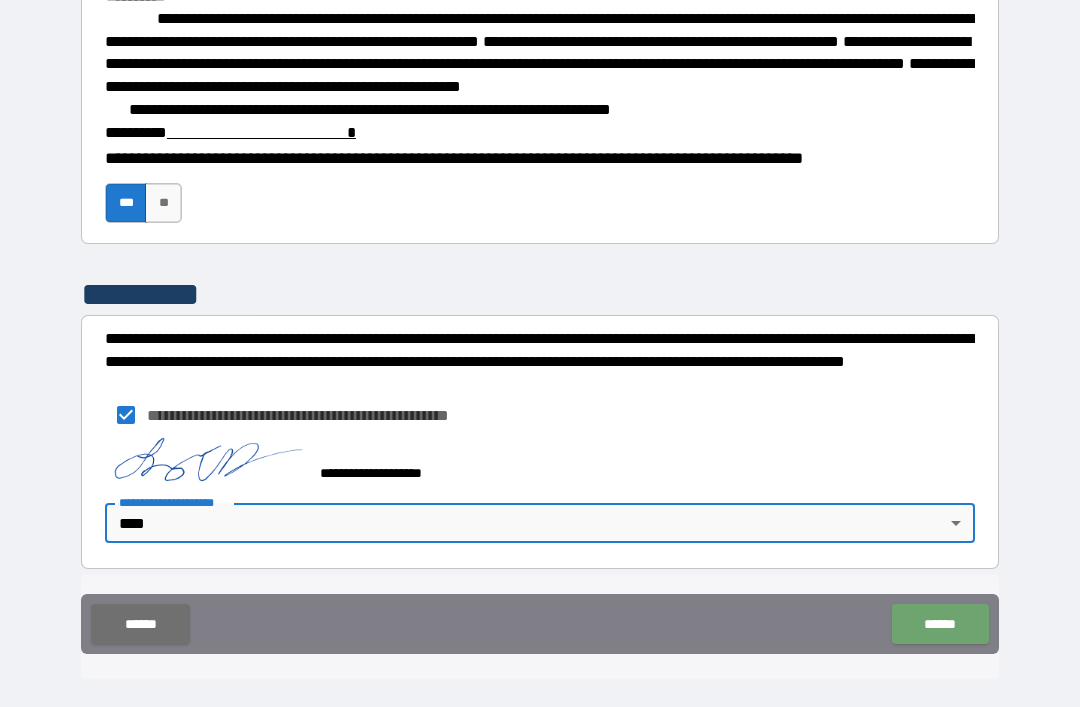 click on "******" at bounding box center (940, 624) 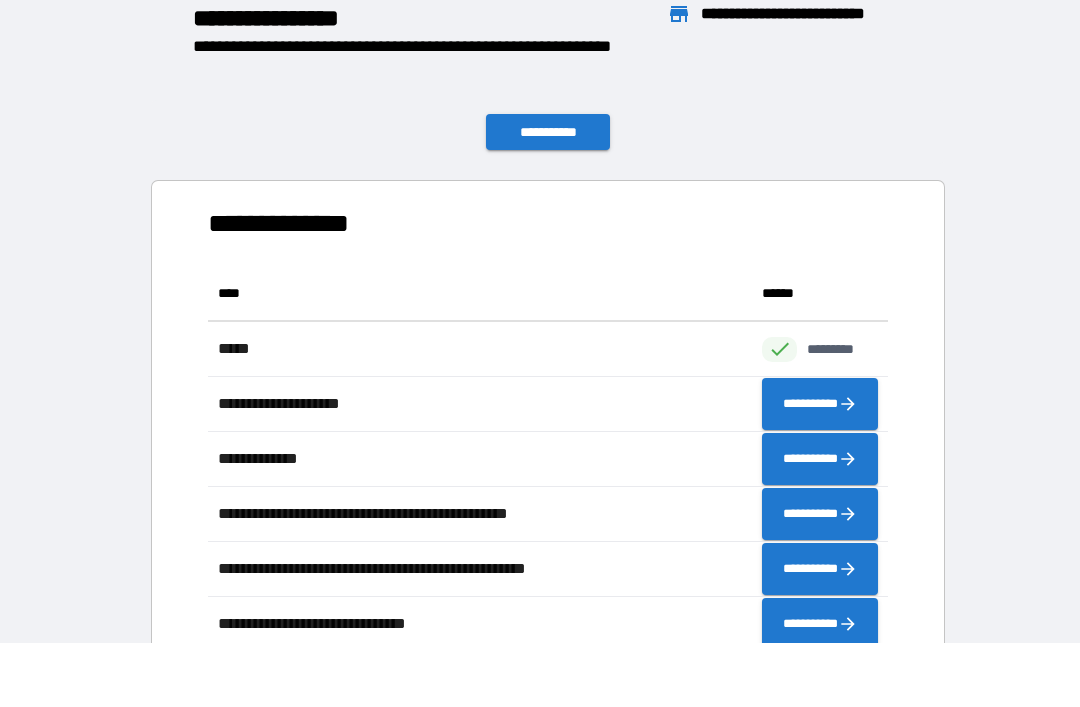 scroll, scrollTop: 1, scrollLeft: 1, axis: both 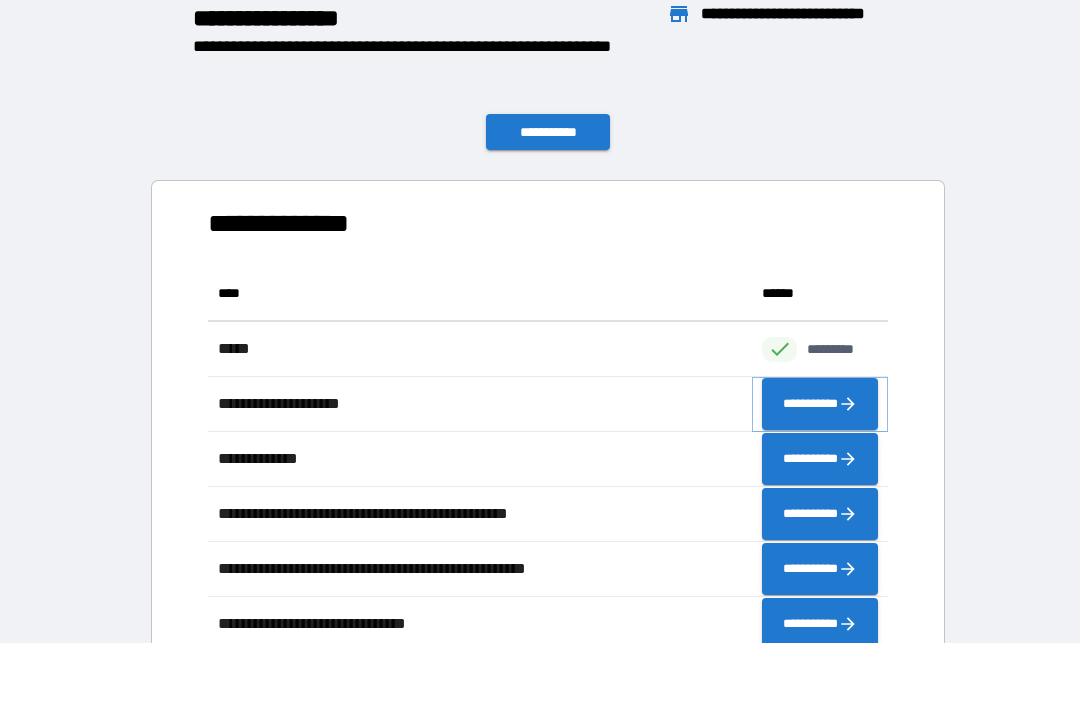 click on "**********" at bounding box center (820, 404) 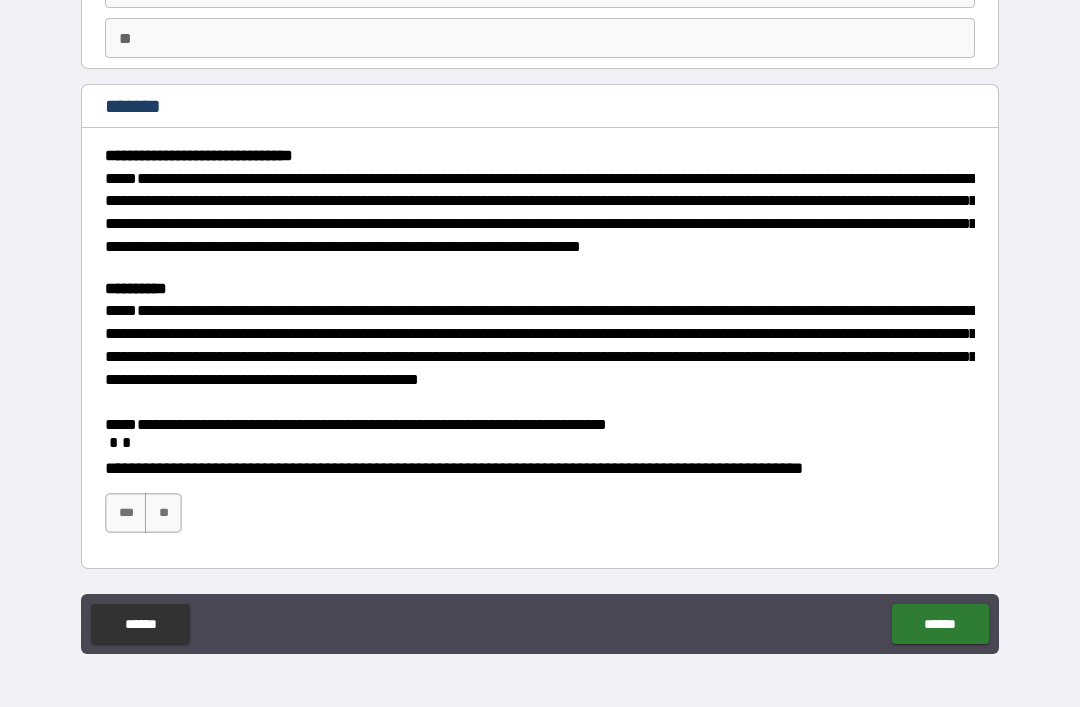 scroll, scrollTop: 162, scrollLeft: 0, axis: vertical 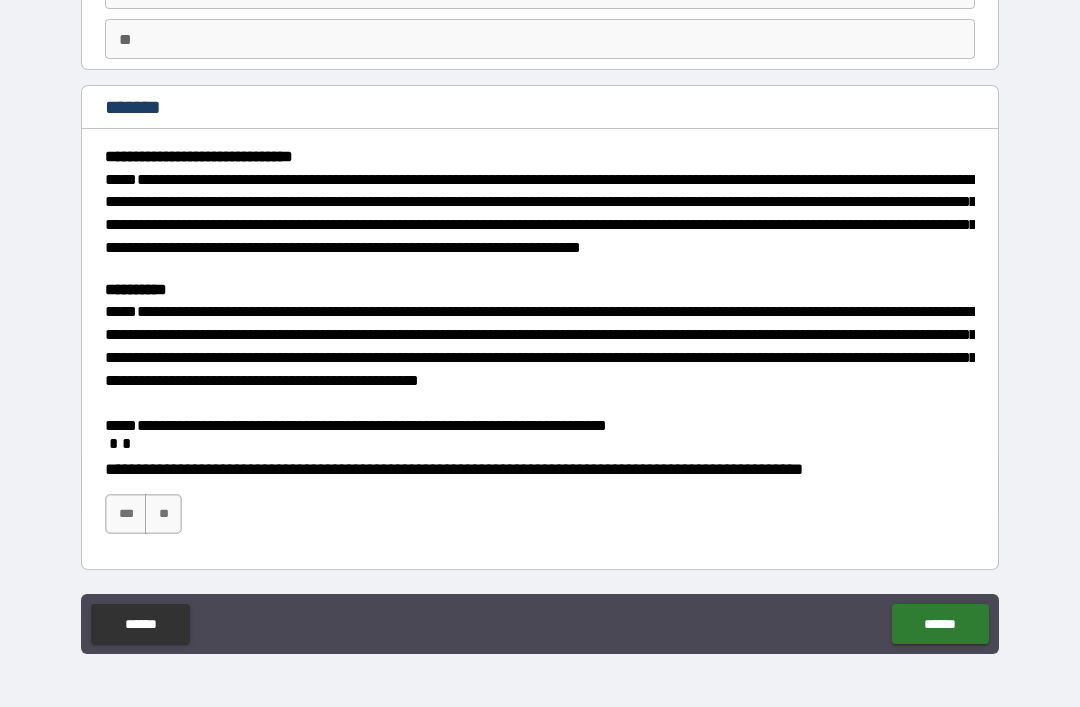 click on "***" at bounding box center (126, 514) 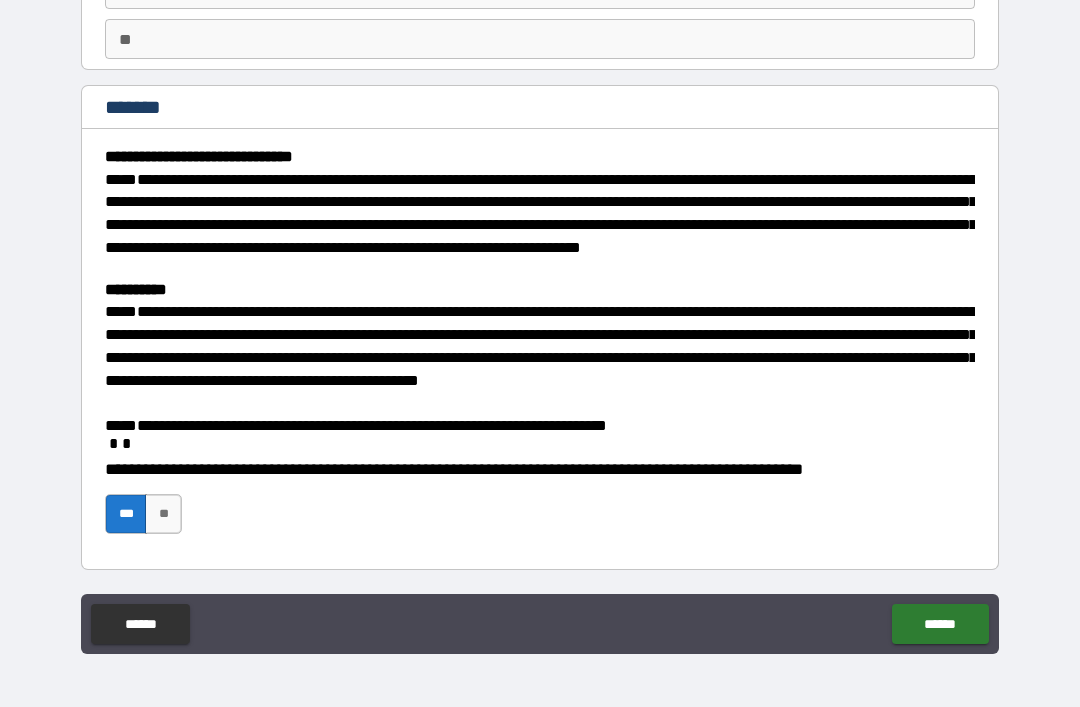 click on "******" at bounding box center [940, 624] 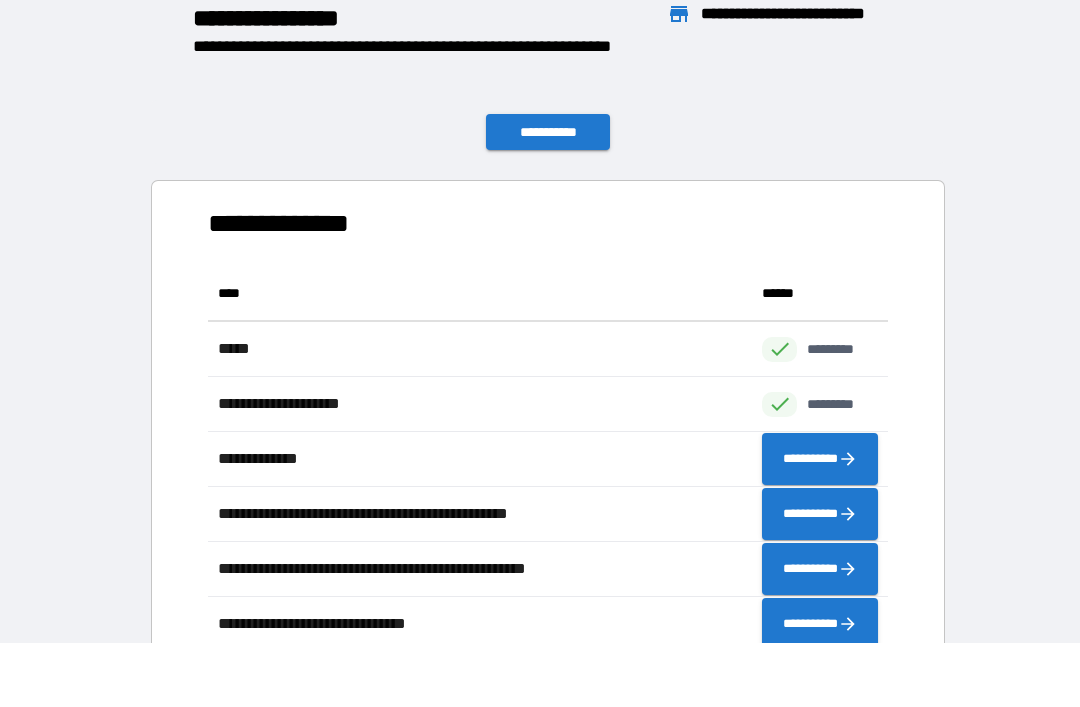 scroll, scrollTop: 1, scrollLeft: 1, axis: both 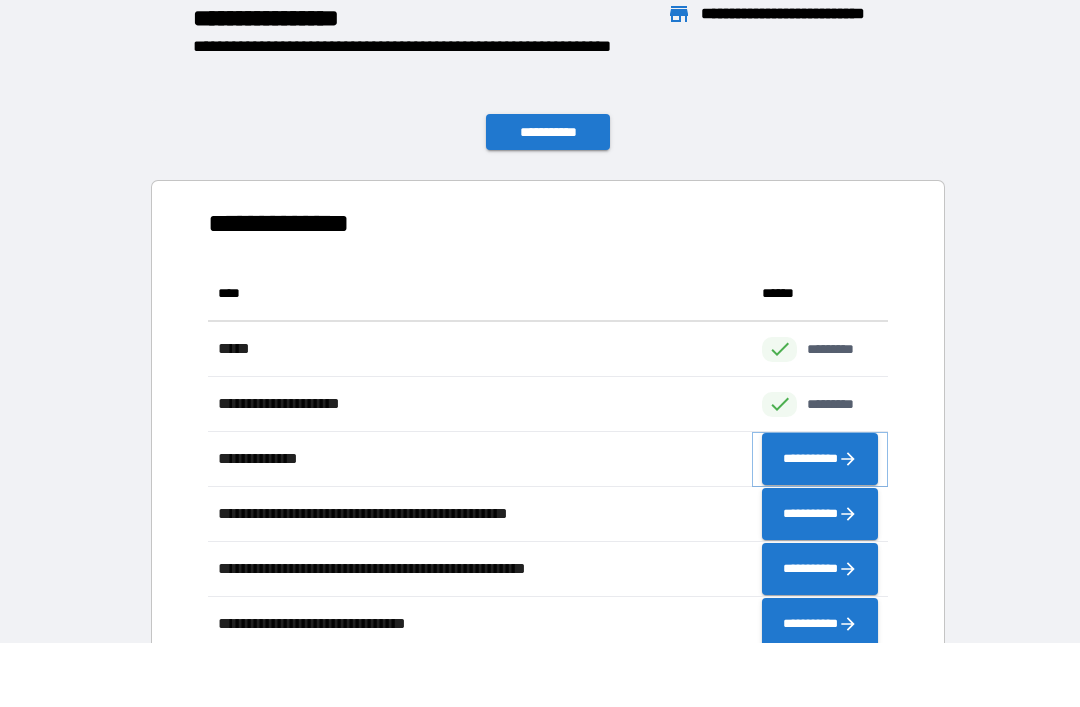 click on "**********" at bounding box center [820, 459] 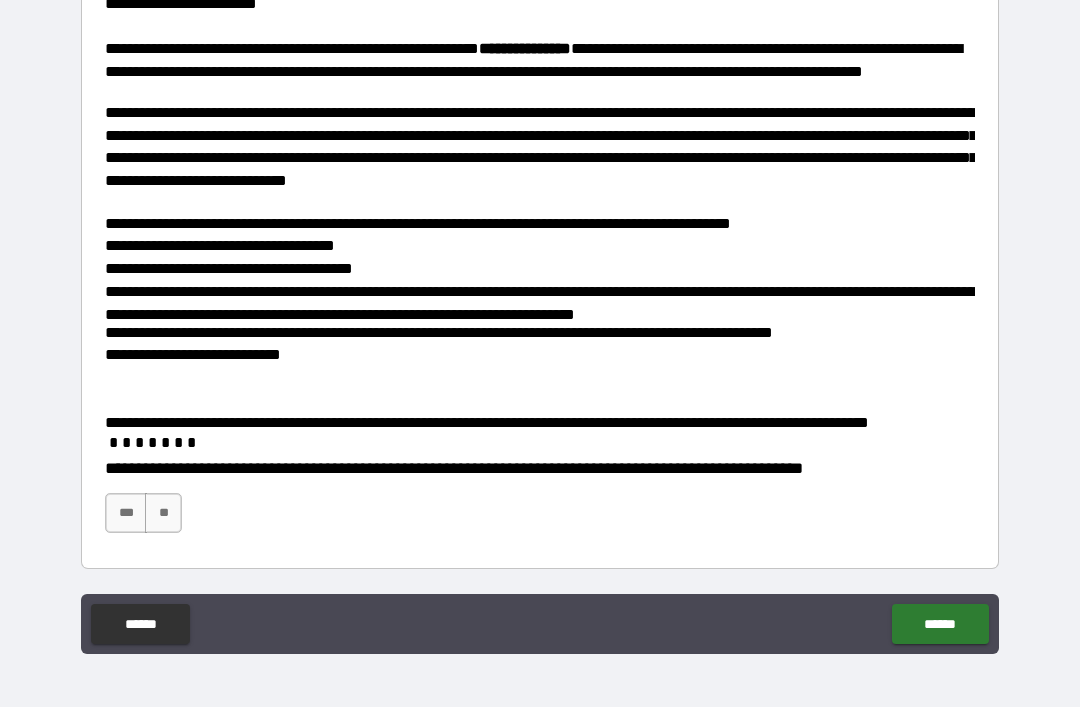 scroll, scrollTop: 360, scrollLeft: 0, axis: vertical 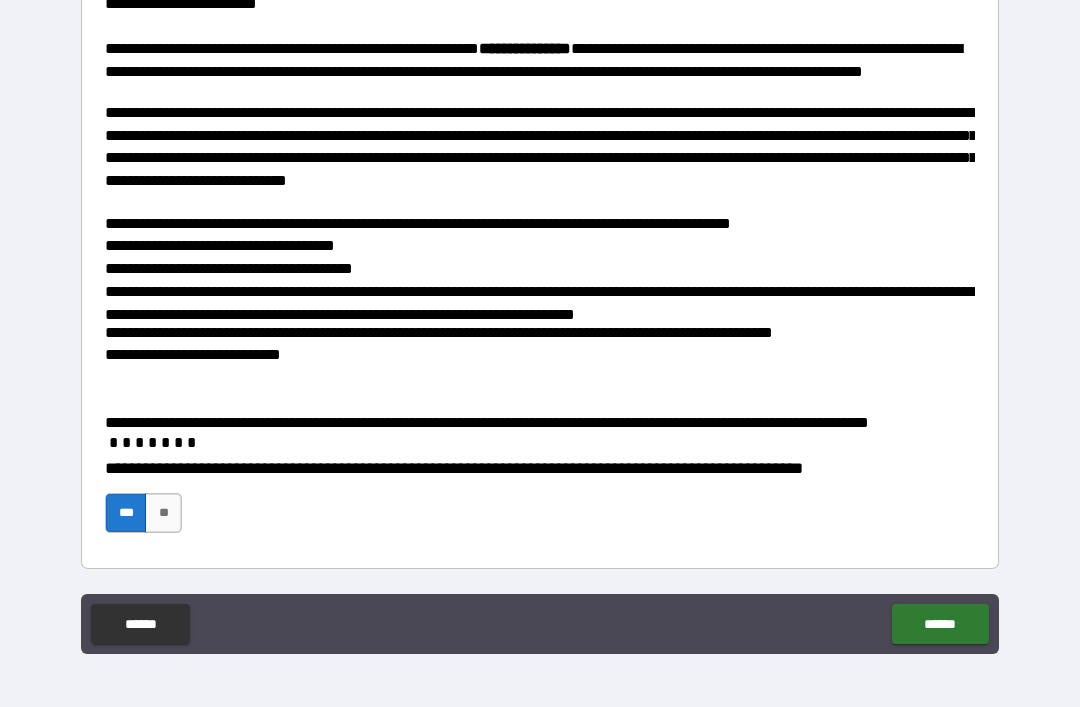click on "******" at bounding box center (940, 624) 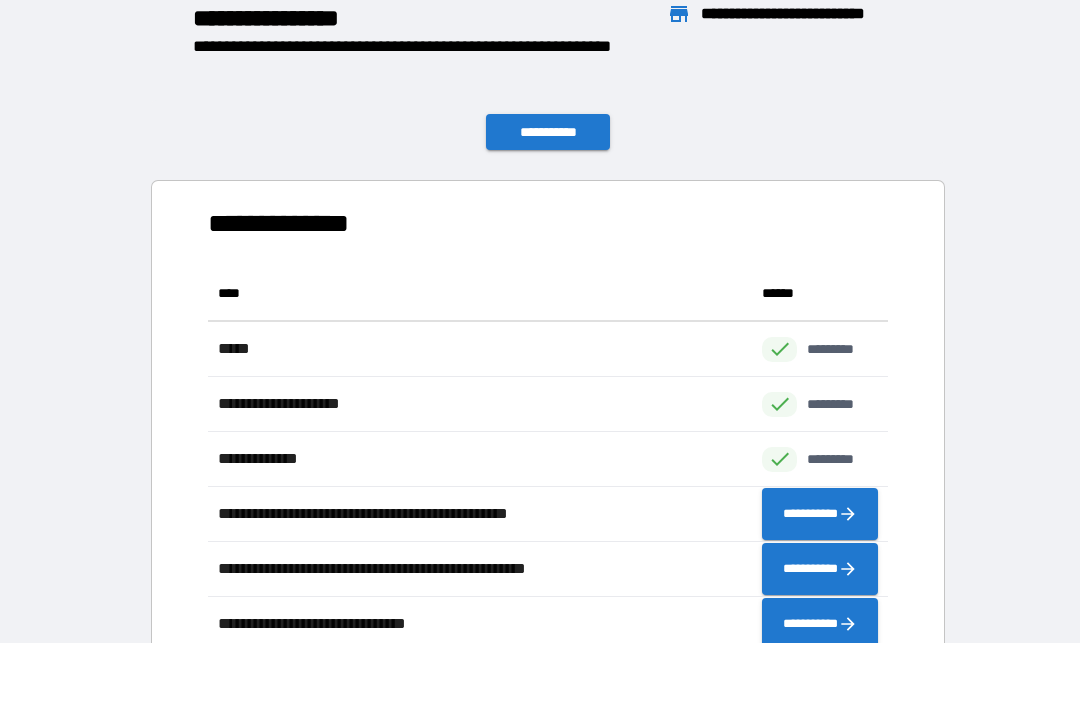 scroll, scrollTop: 1, scrollLeft: 1, axis: both 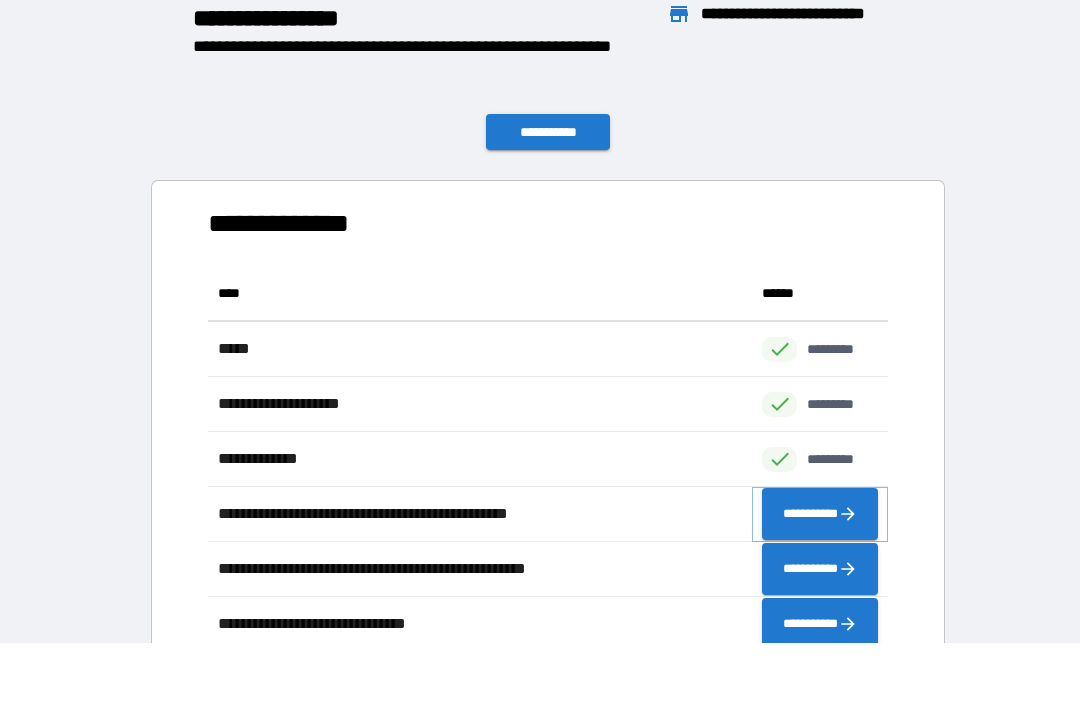 click on "**********" at bounding box center (820, 514) 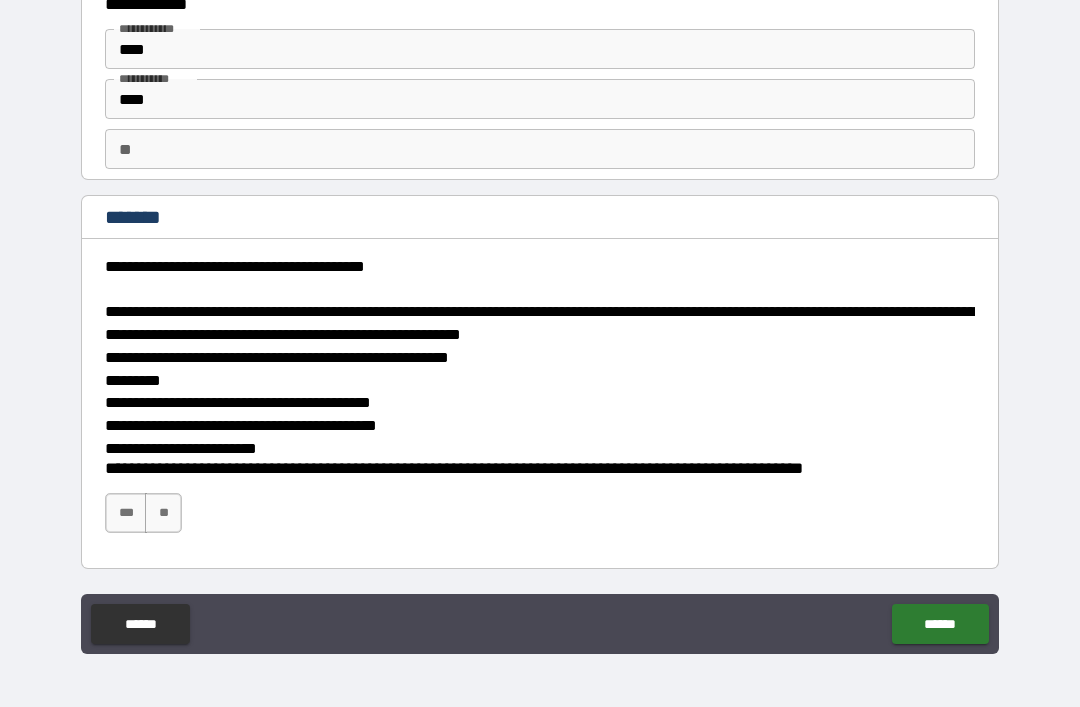 scroll, scrollTop: 52, scrollLeft: 0, axis: vertical 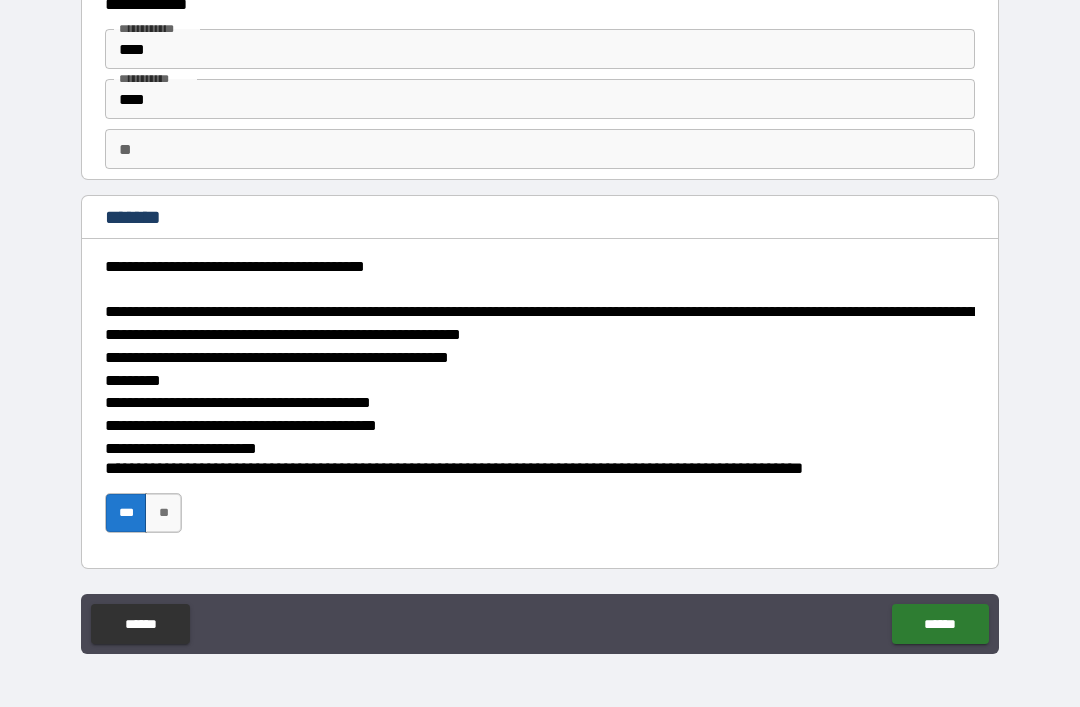 click on "******" at bounding box center [940, 624] 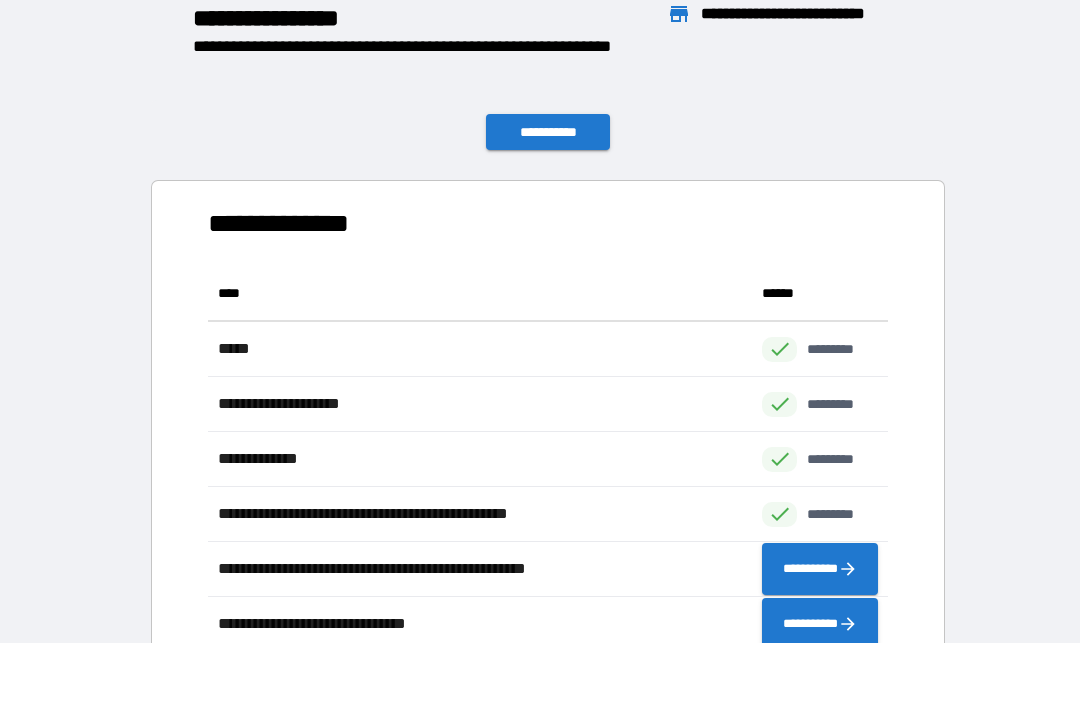 scroll, scrollTop: 1, scrollLeft: 1, axis: both 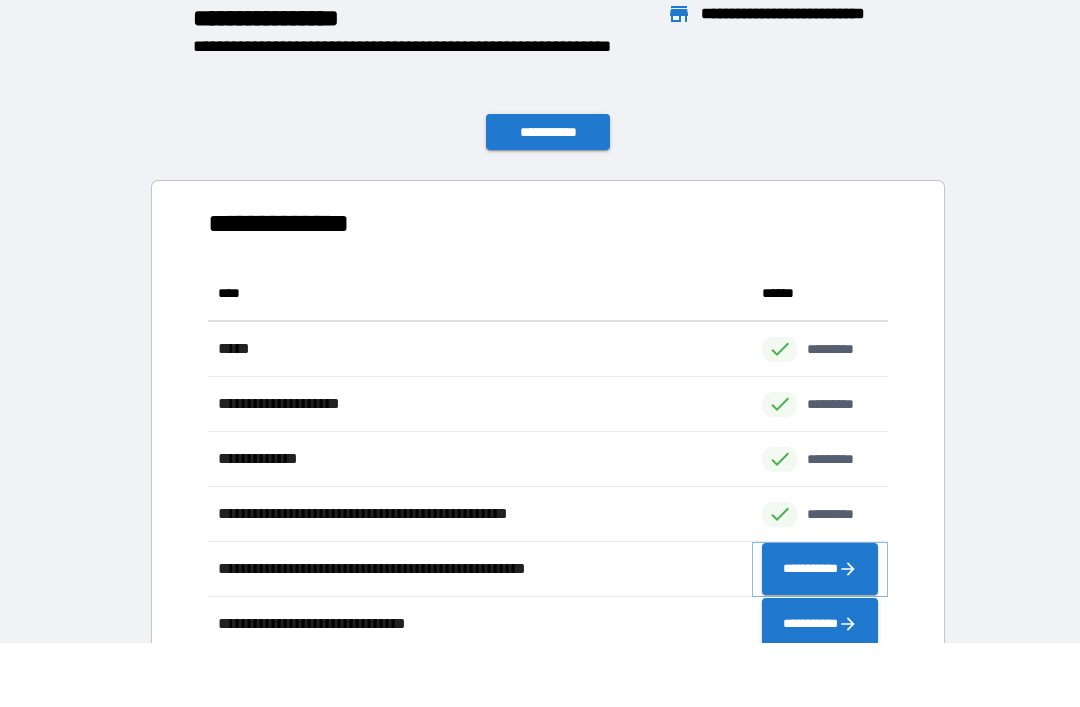 click on "**********" at bounding box center [820, 569] 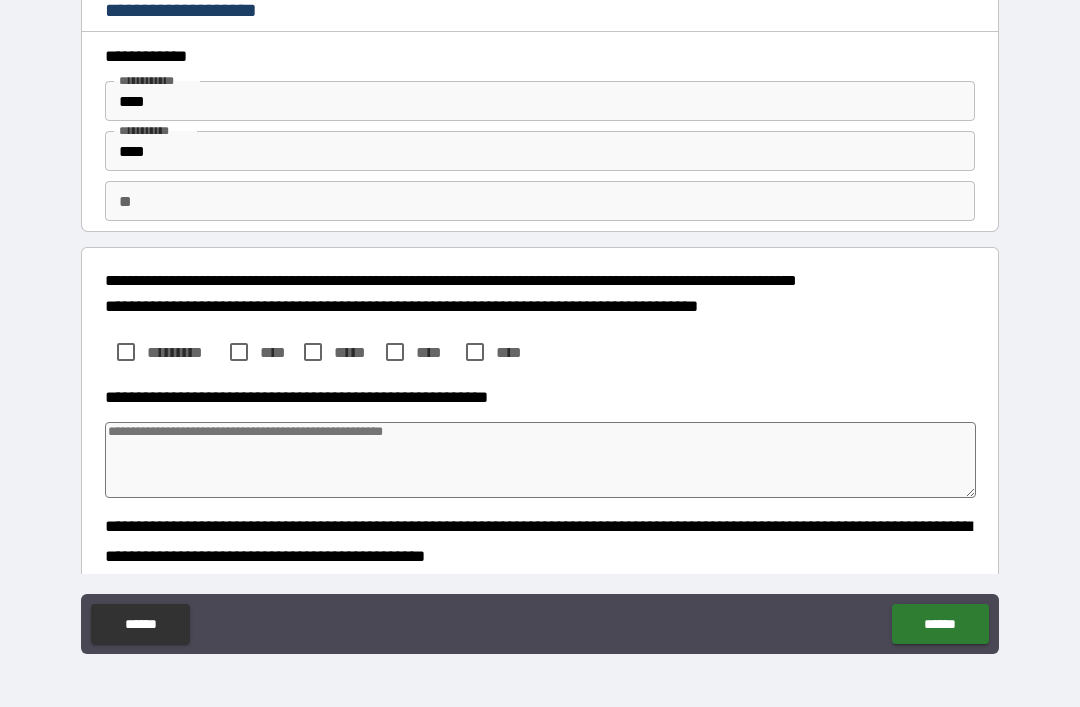 type on "*" 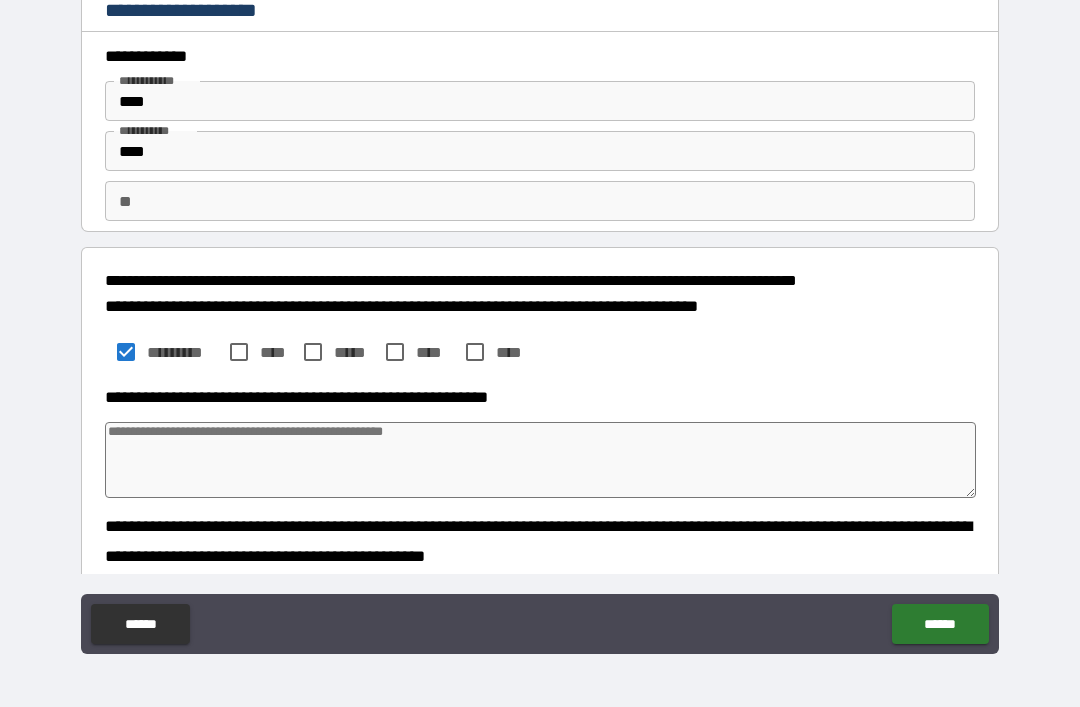 type on "*" 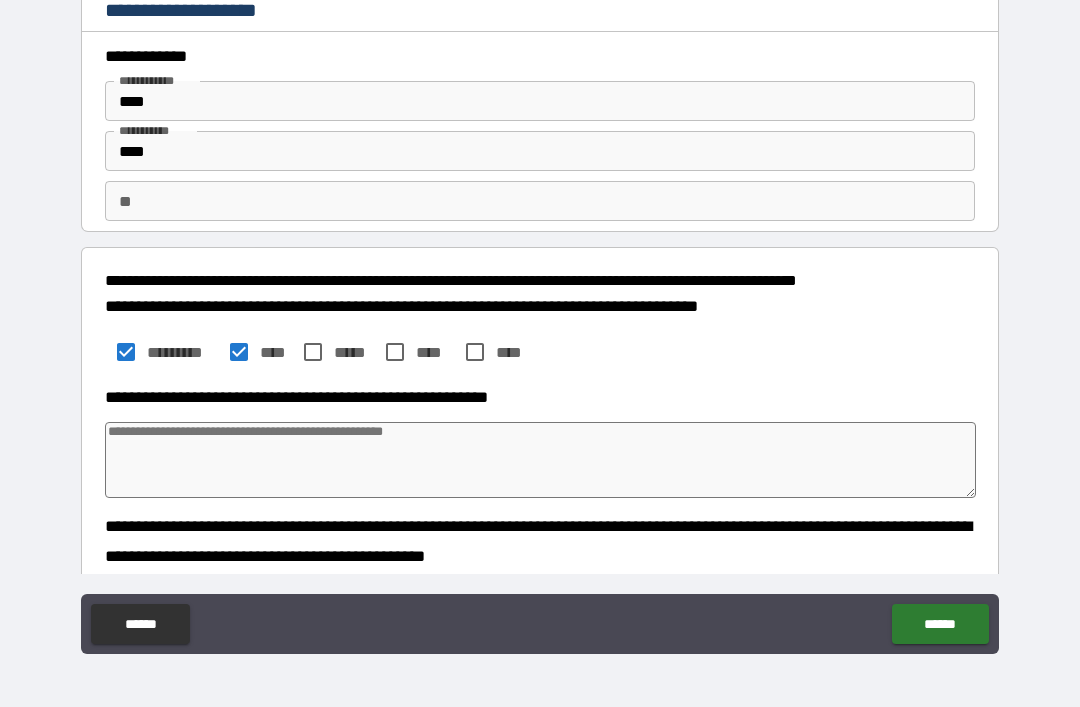 type on "*" 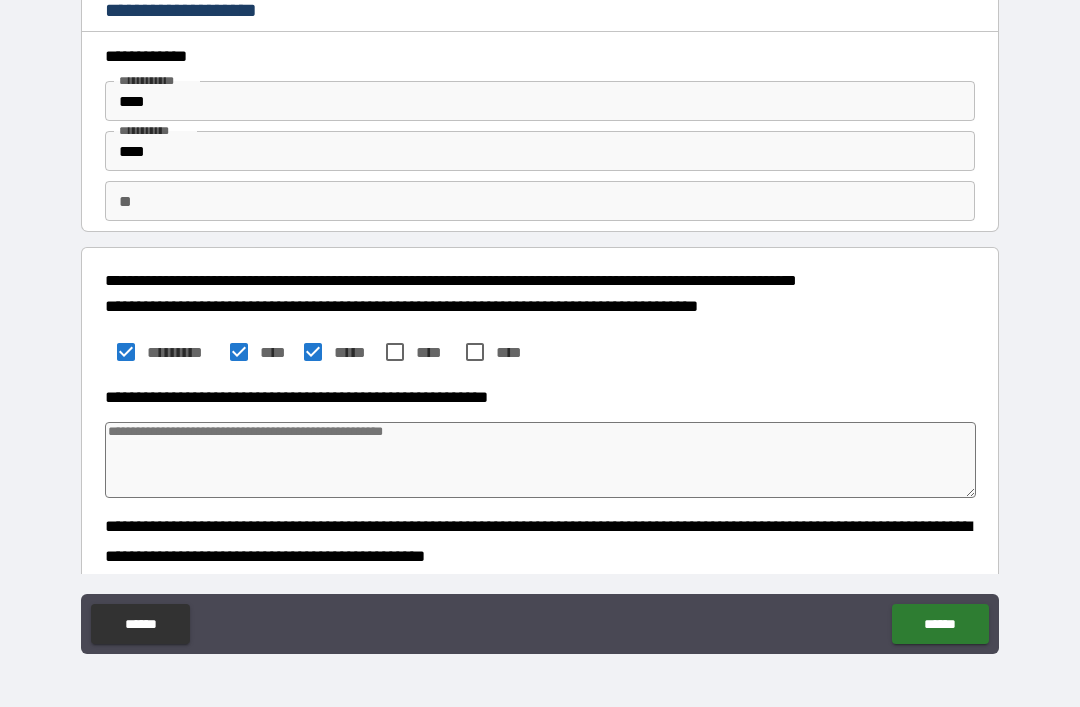 type on "*" 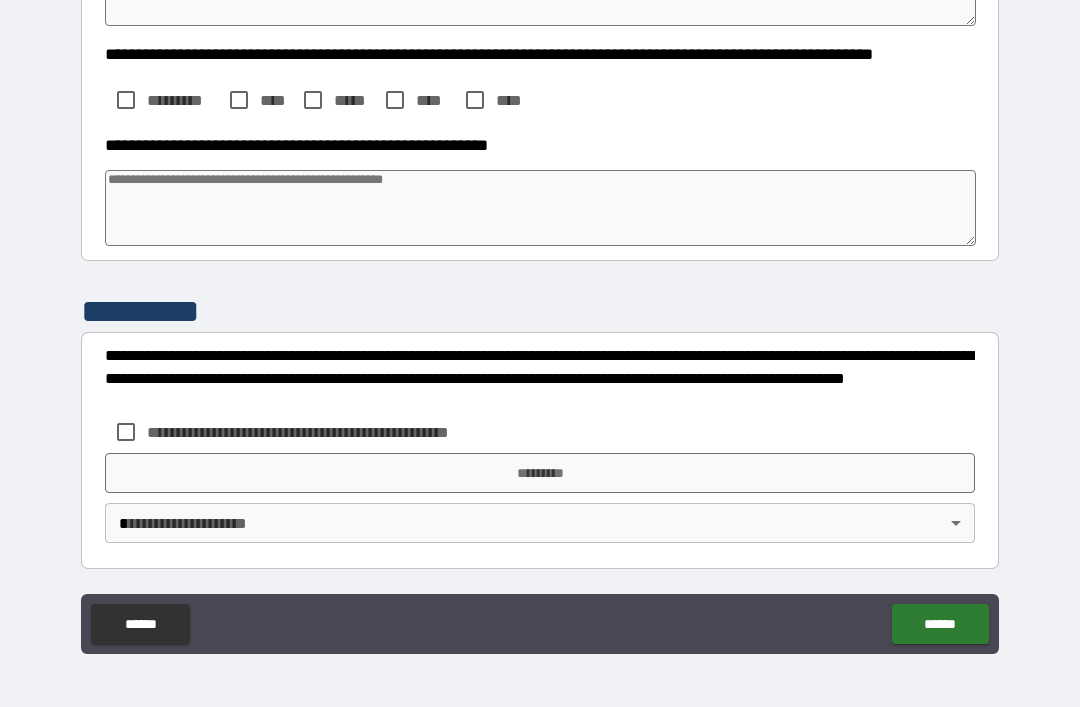 scroll, scrollTop: 721, scrollLeft: 0, axis: vertical 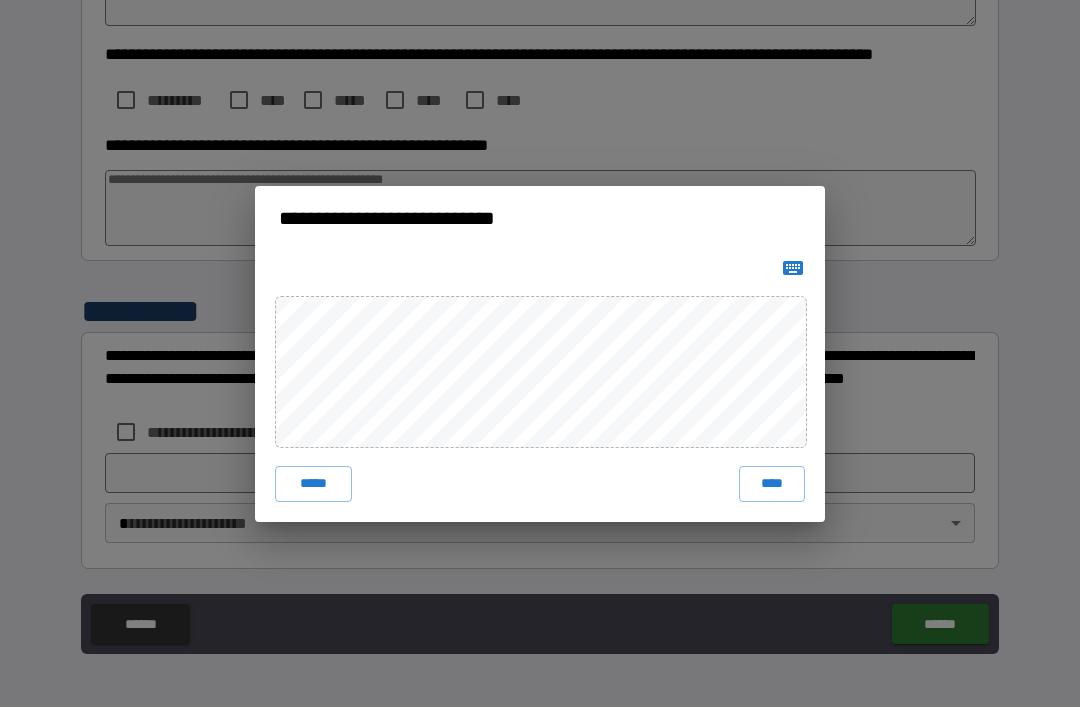 click on "****" at bounding box center (772, 484) 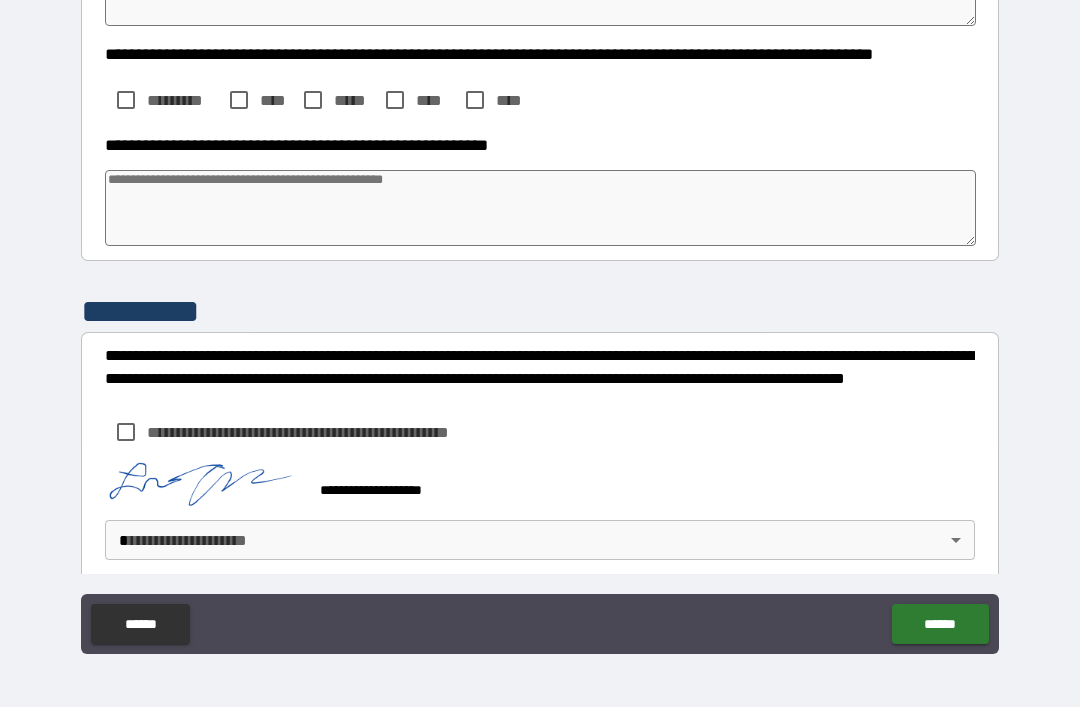 scroll, scrollTop: 711, scrollLeft: 0, axis: vertical 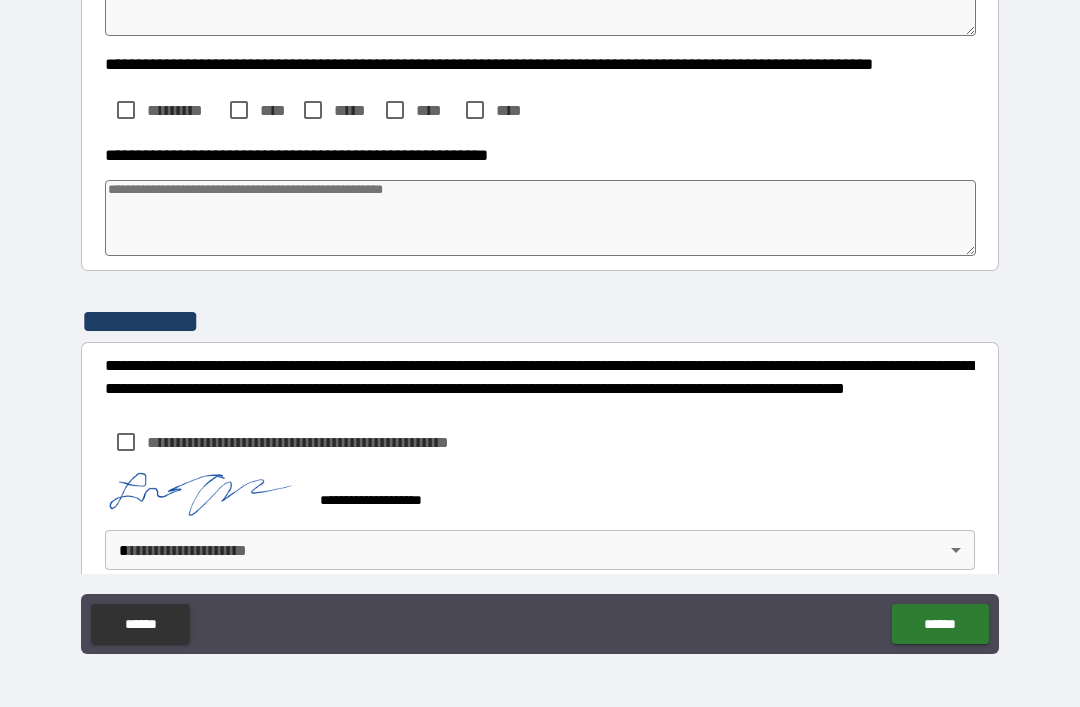 type on "*" 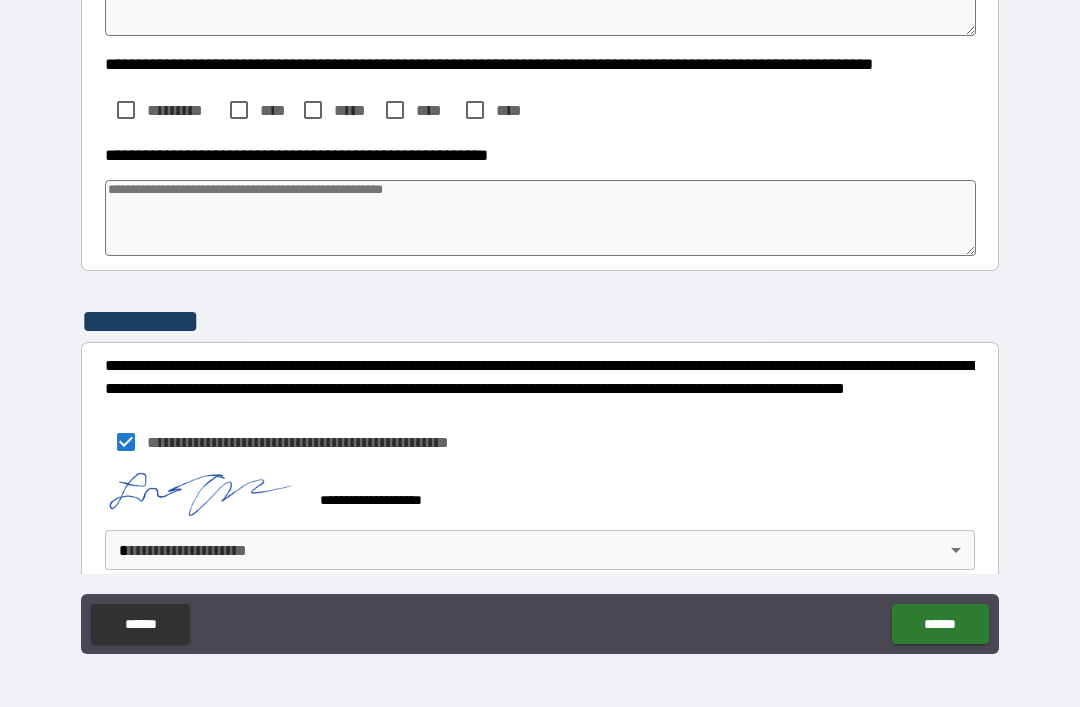 type on "*" 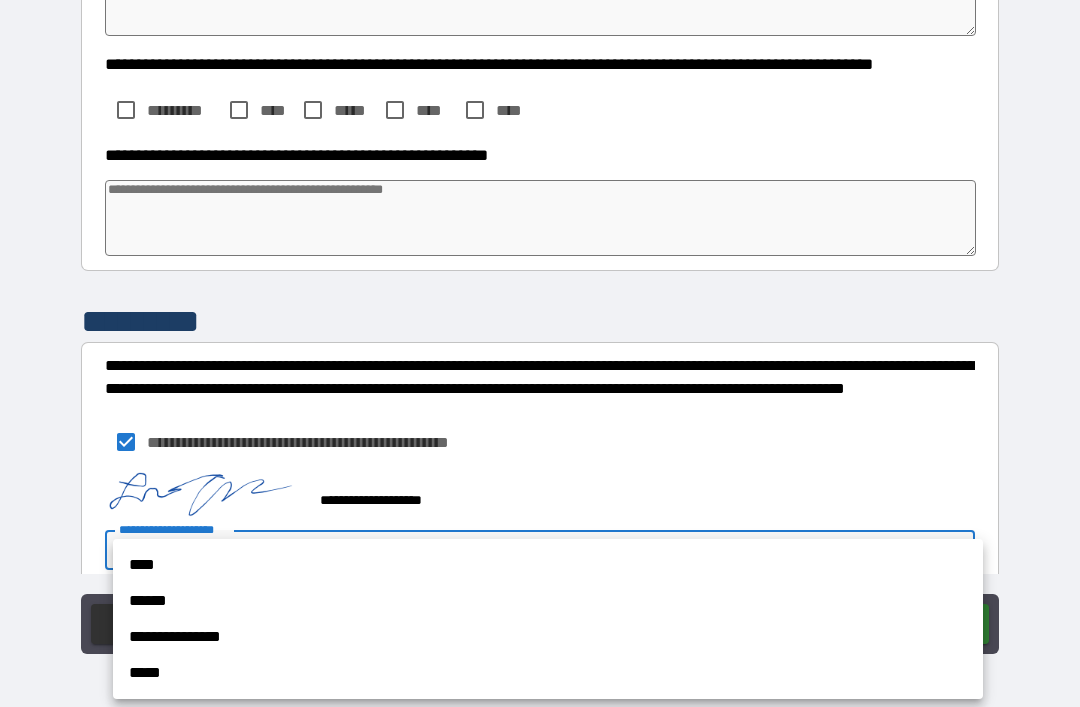 click on "****" at bounding box center [548, 565] 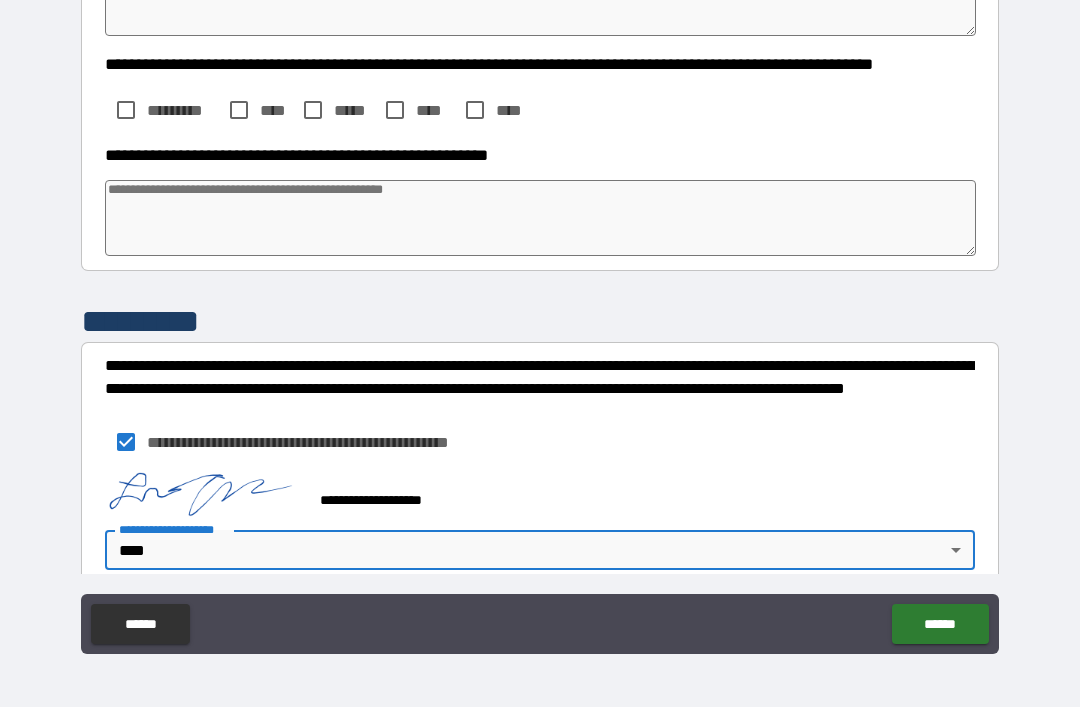 click on "******" at bounding box center (940, 624) 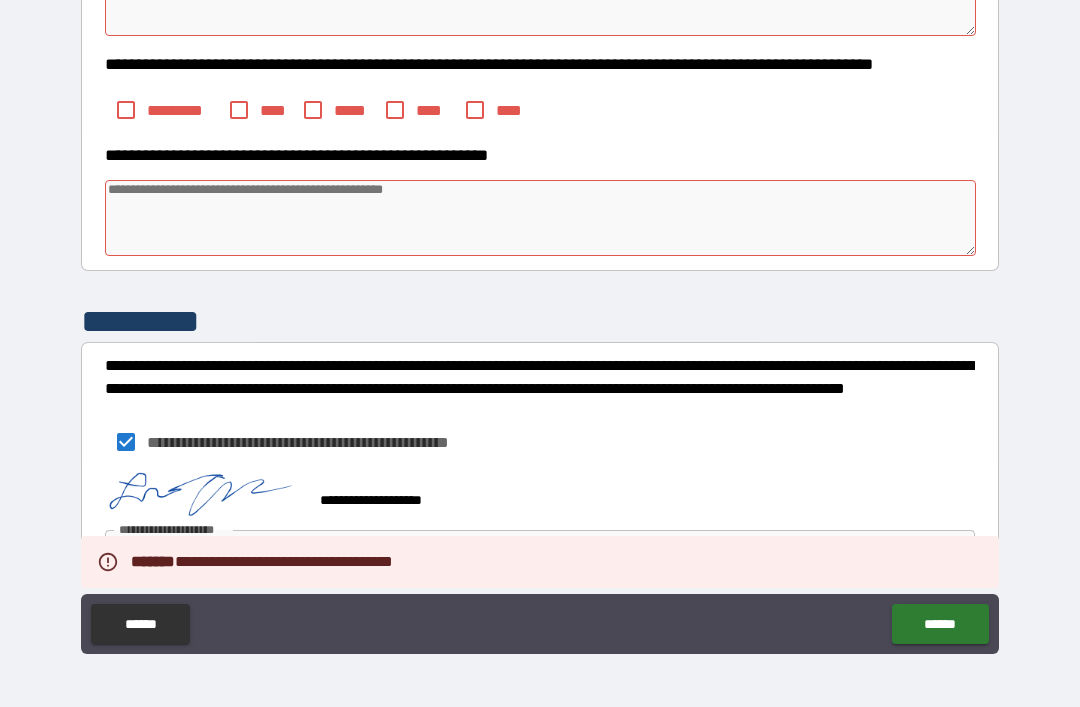 type on "*" 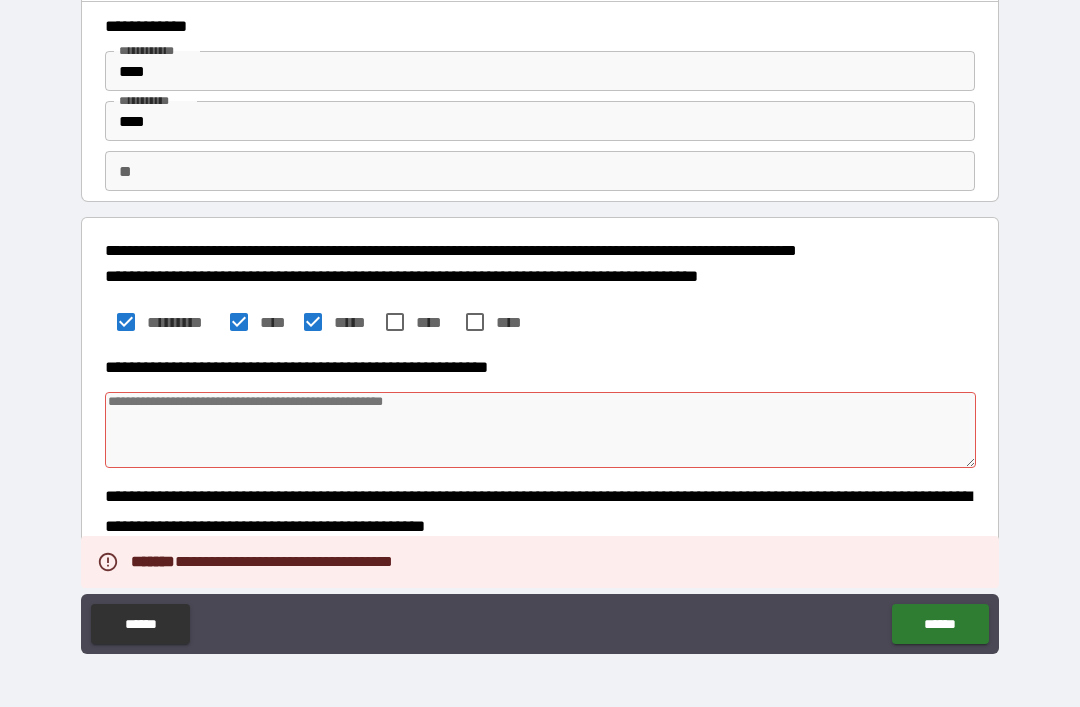 scroll, scrollTop: 28, scrollLeft: 0, axis: vertical 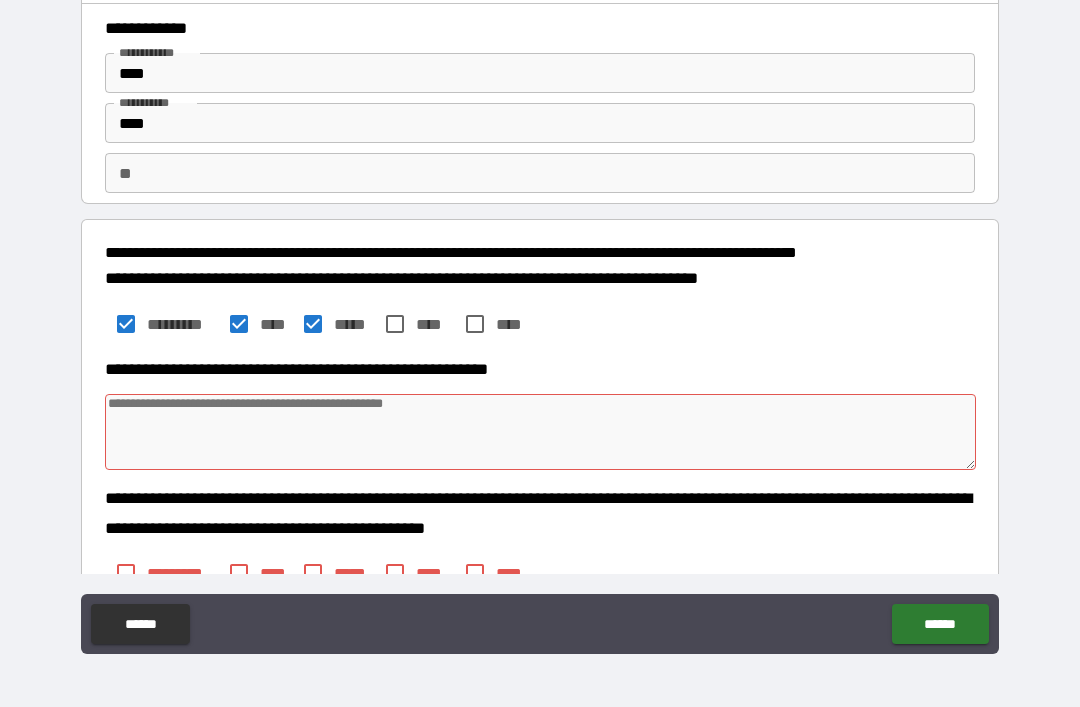 click at bounding box center [540, 432] 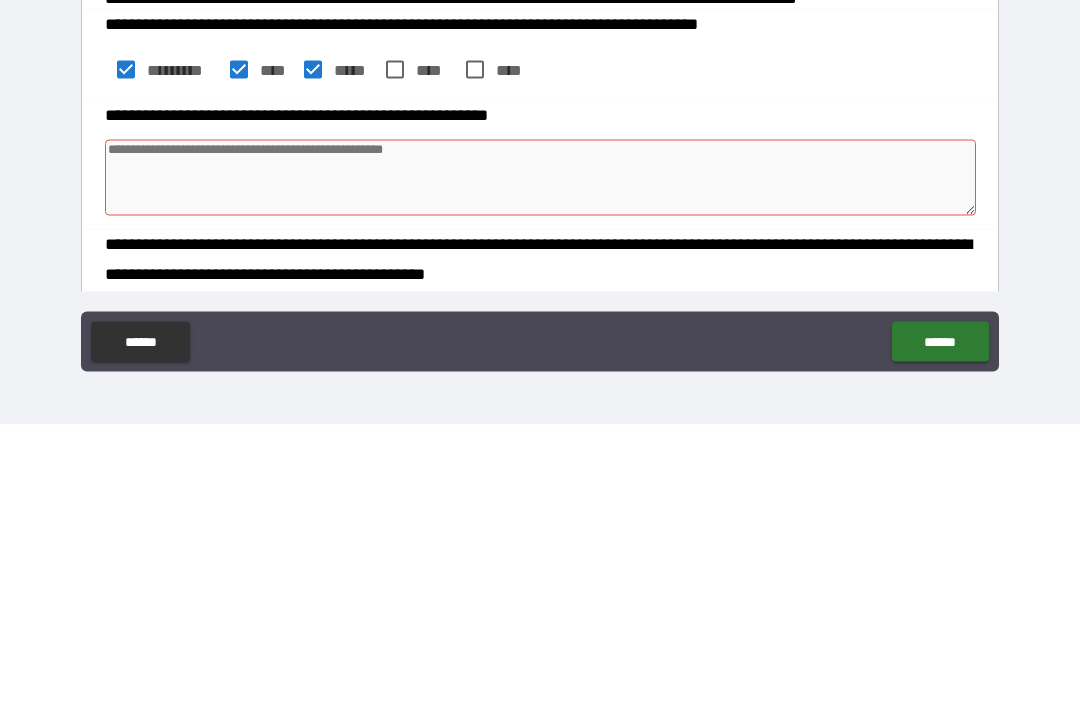scroll, scrollTop: 0, scrollLeft: 0, axis: both 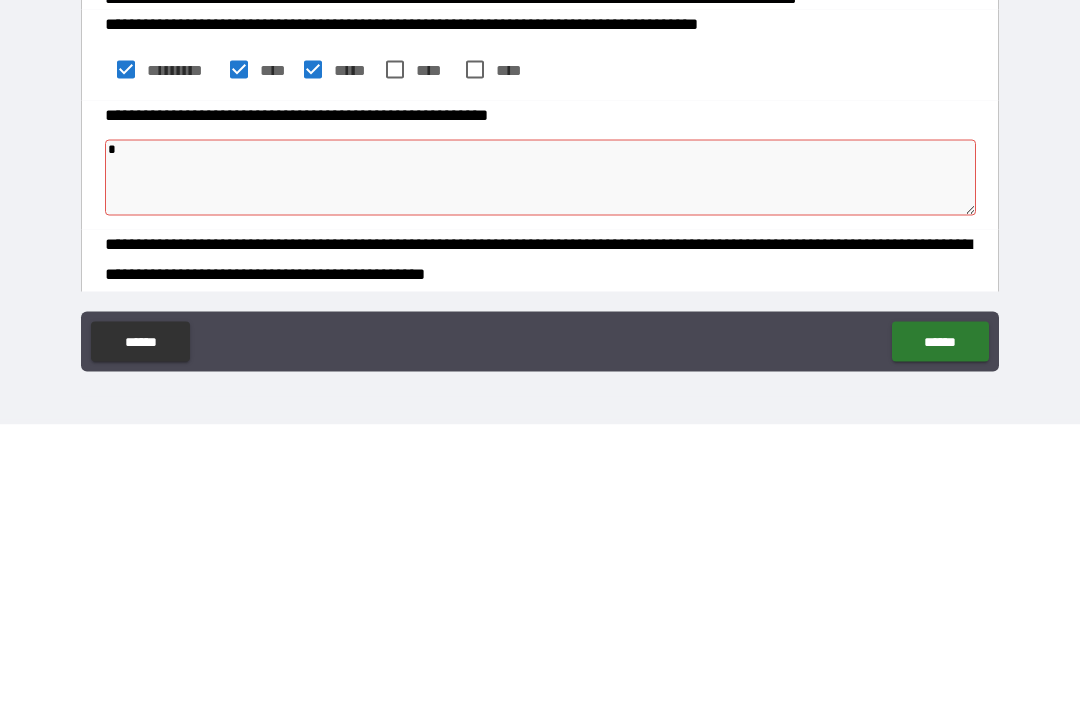 type on "*" 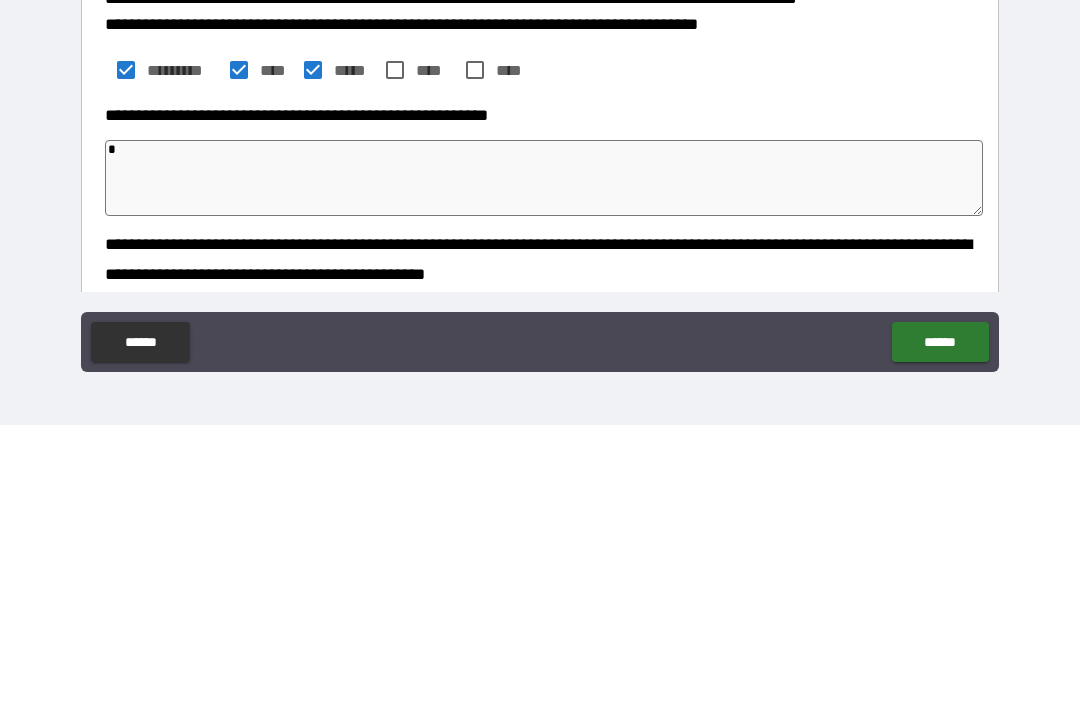 type on "*" 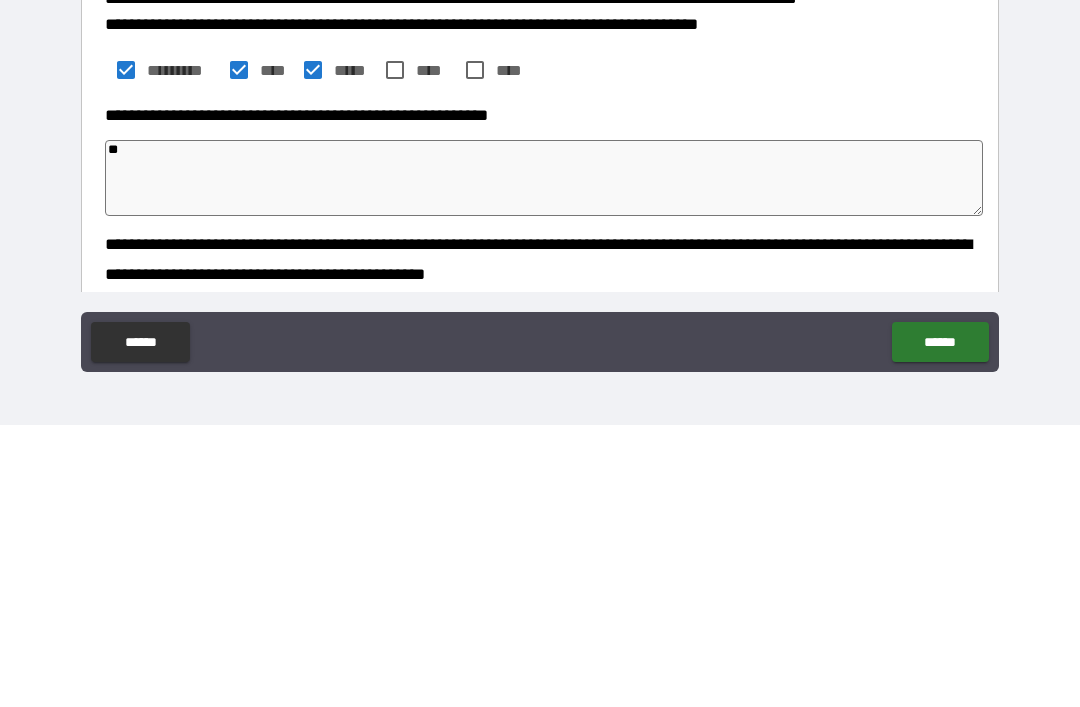 type on "*" 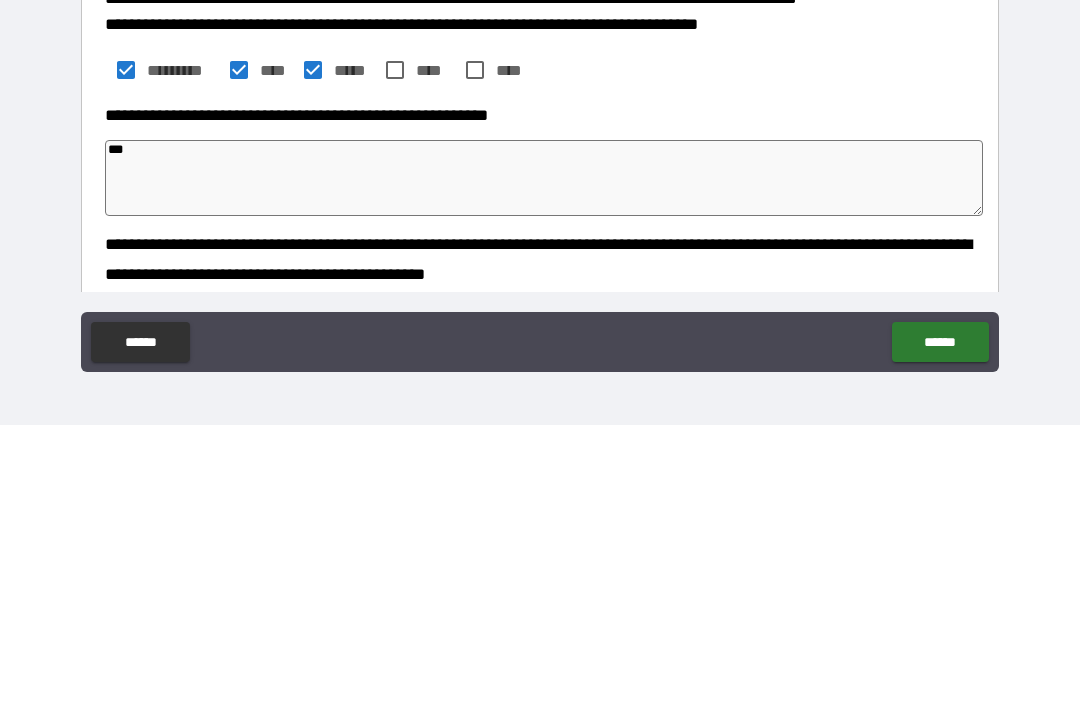 type on "*" 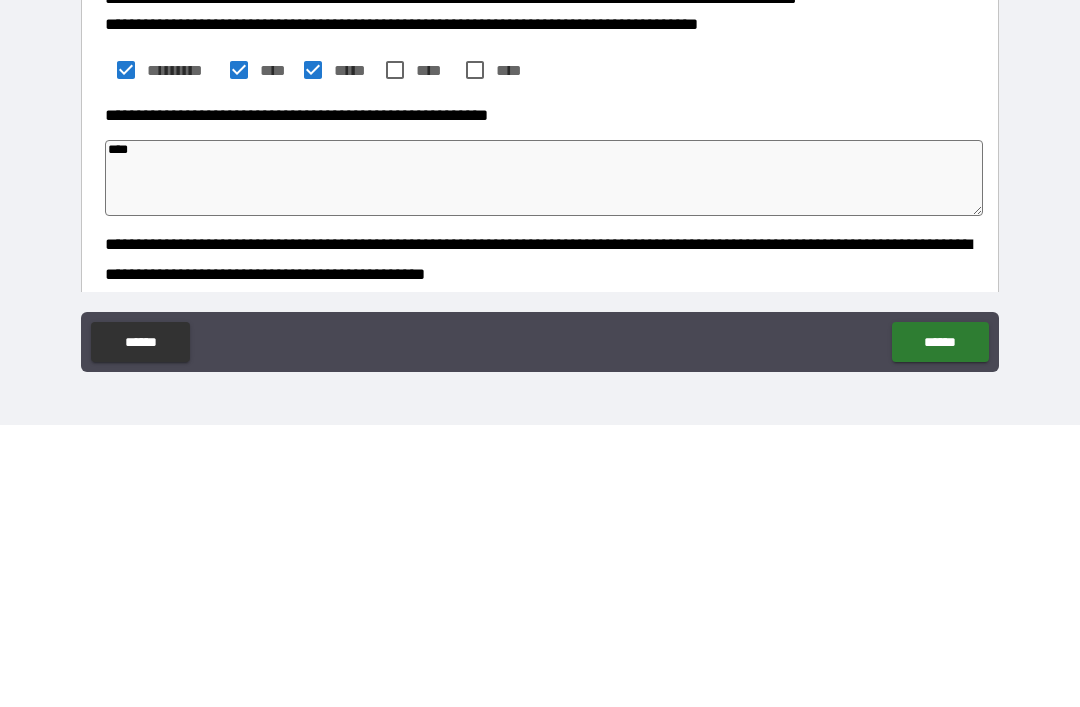 type on "*" 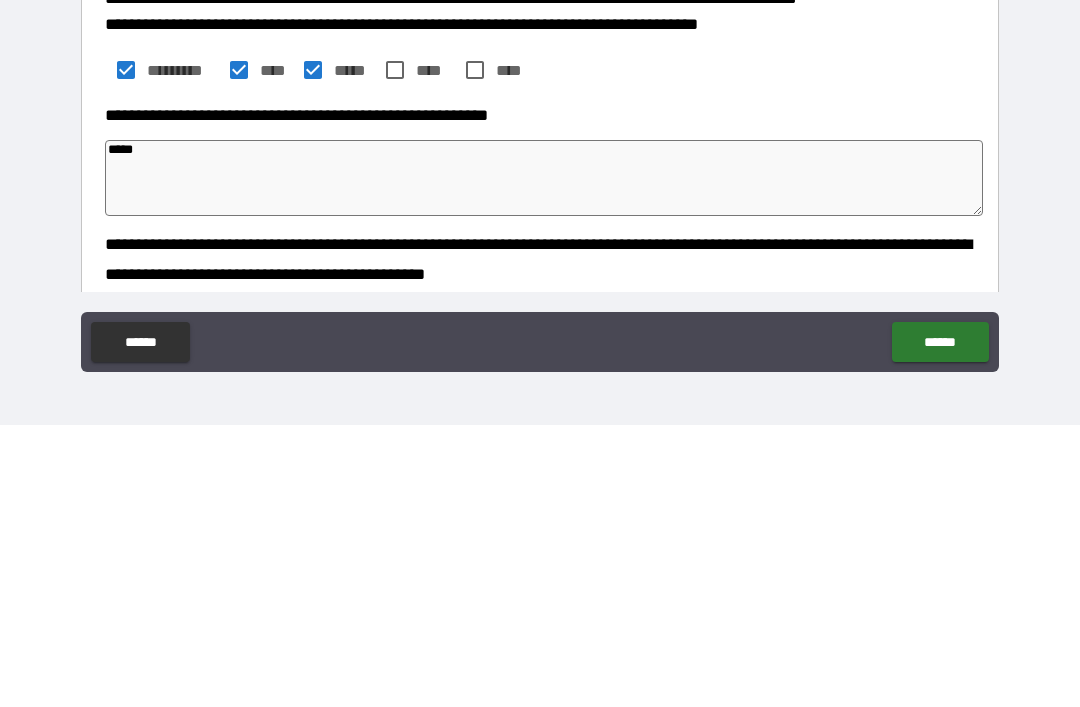 type on "*" 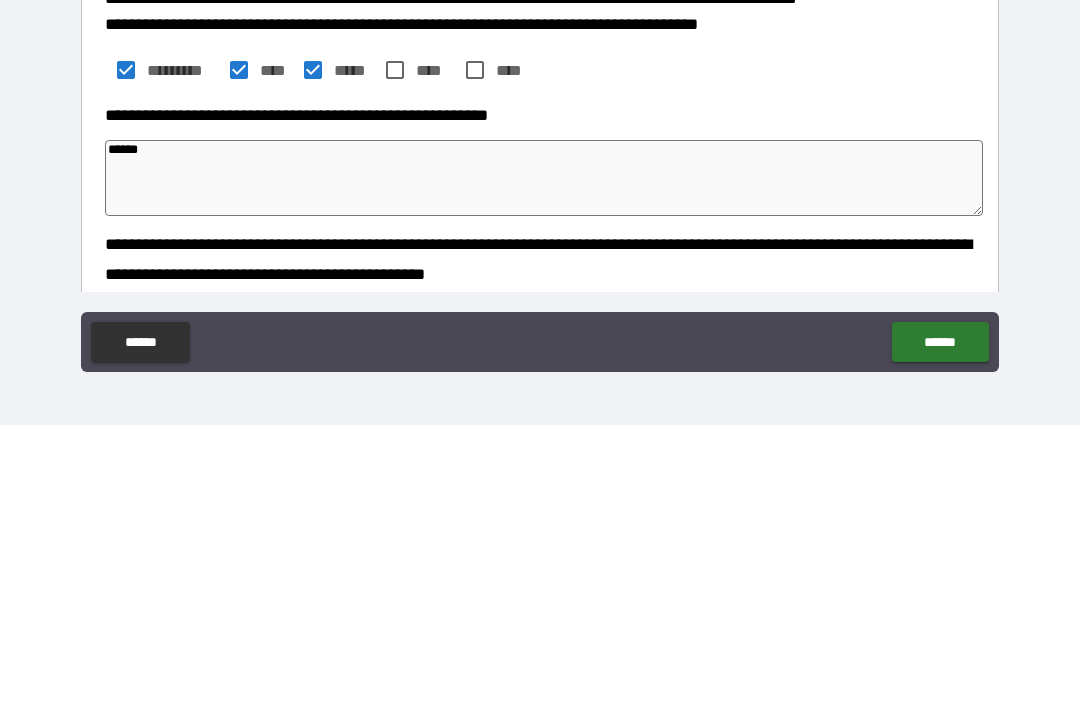 type on "*" 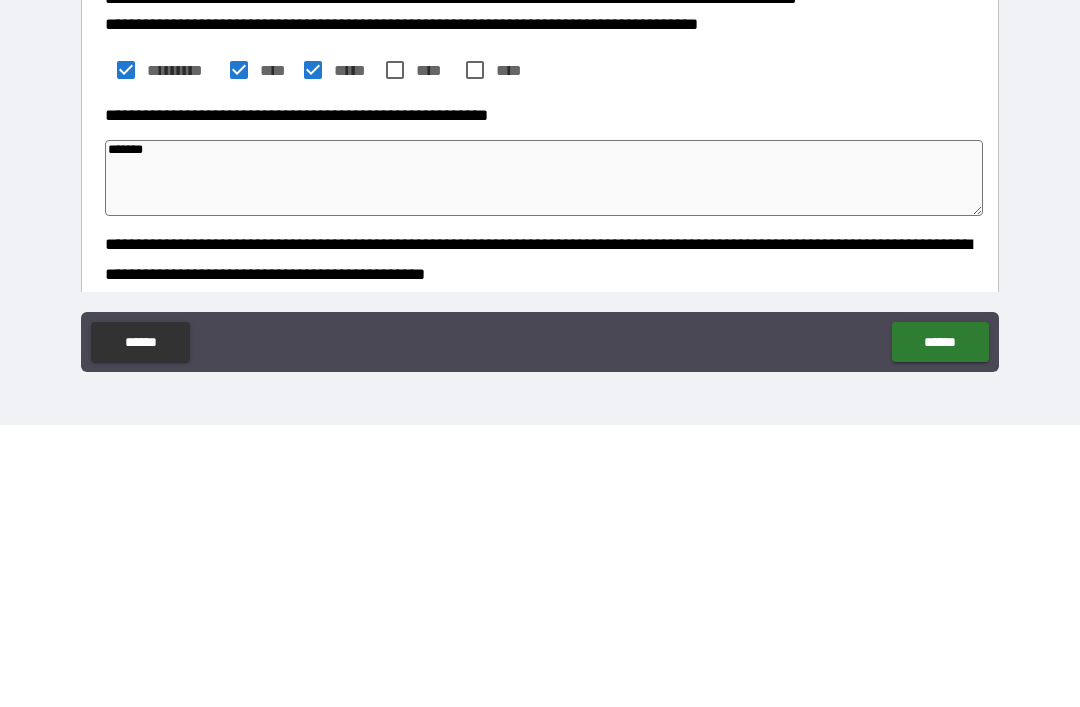 type on "*" 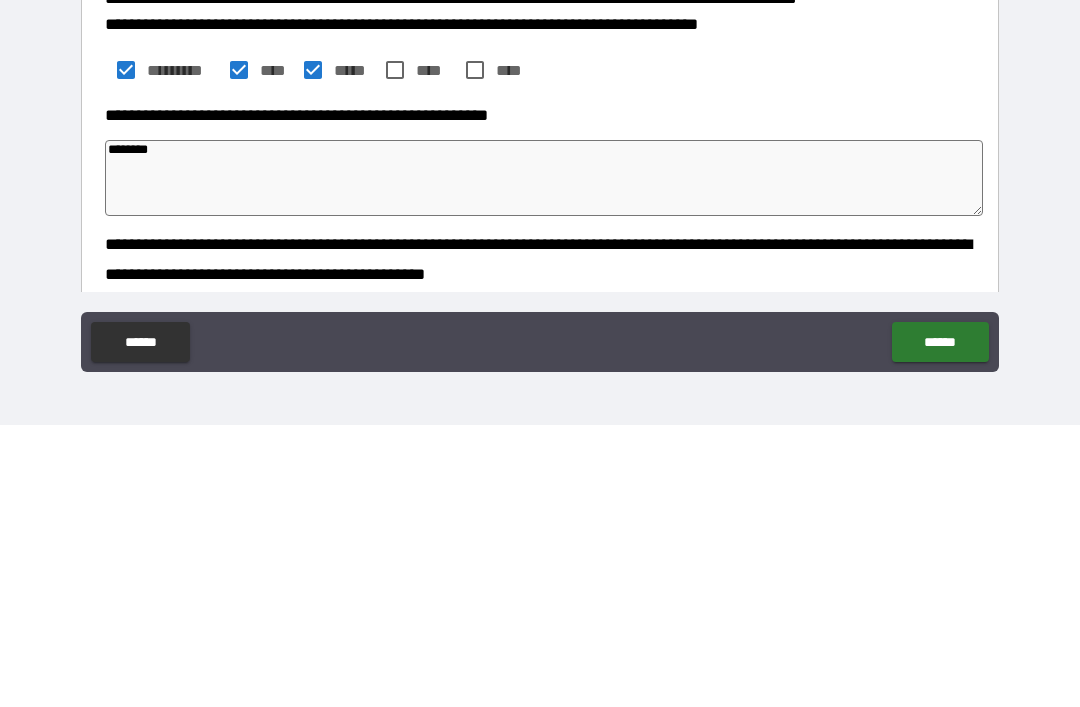 type on "*" 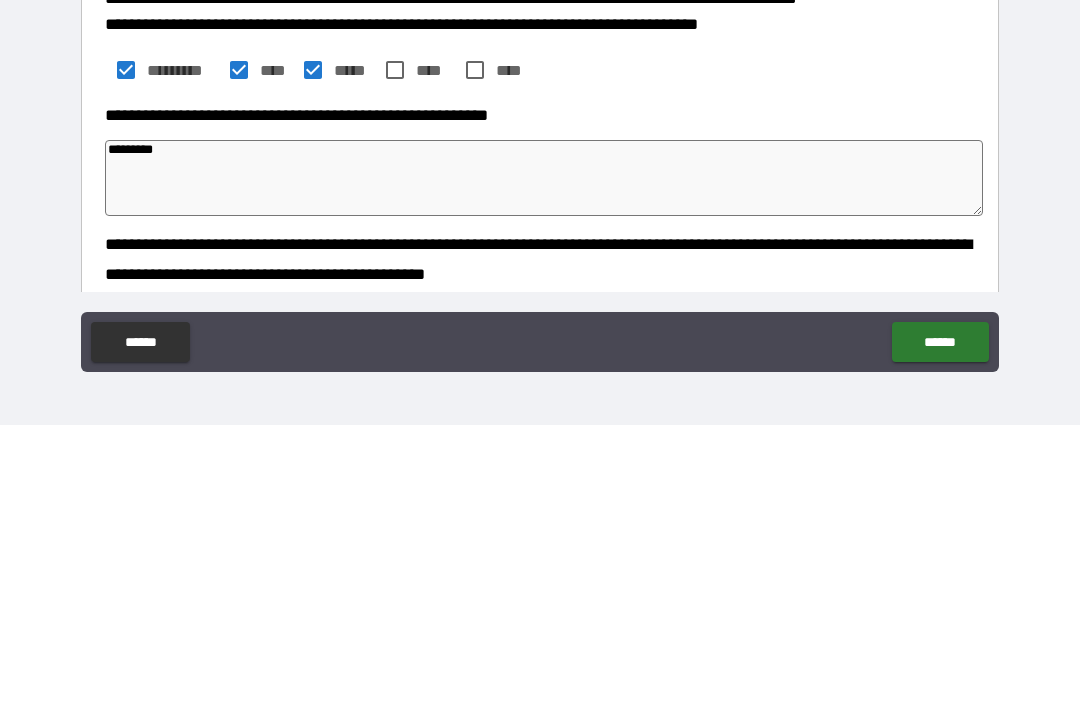 type on "*" 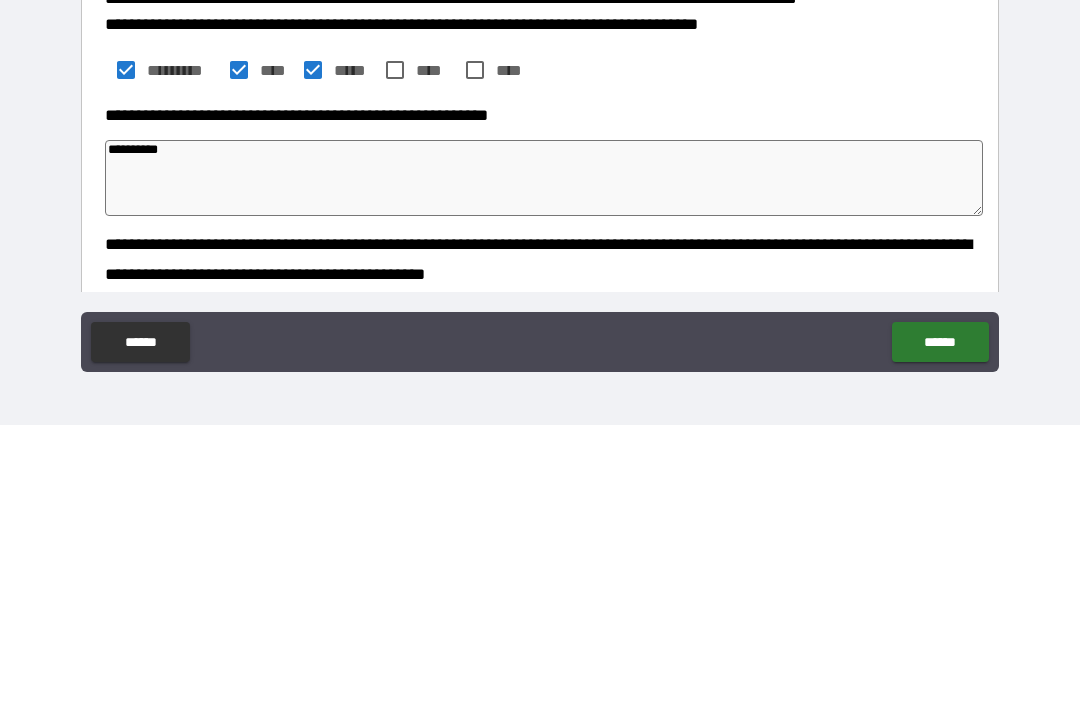 type on "*" 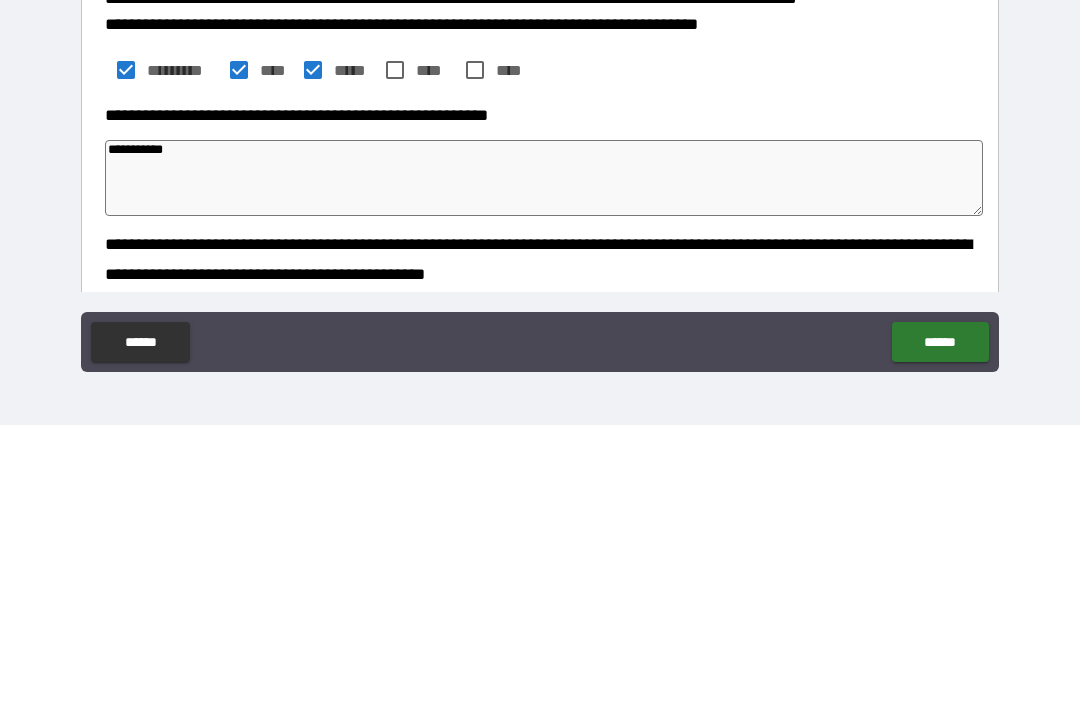 type on "*" 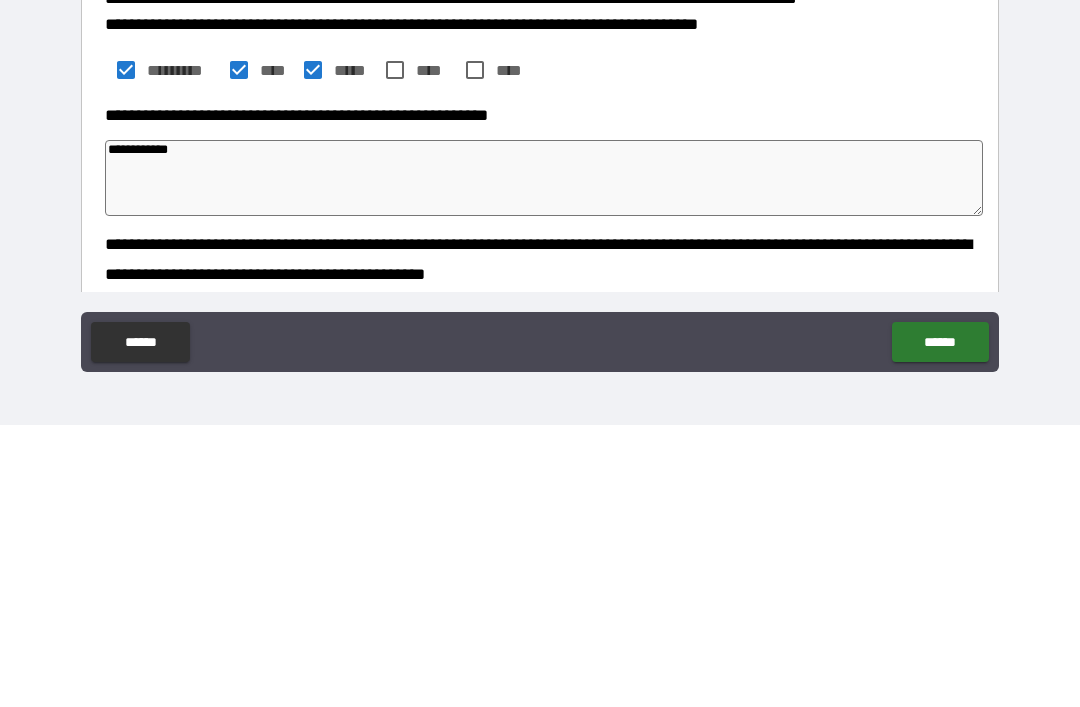 type on "*" 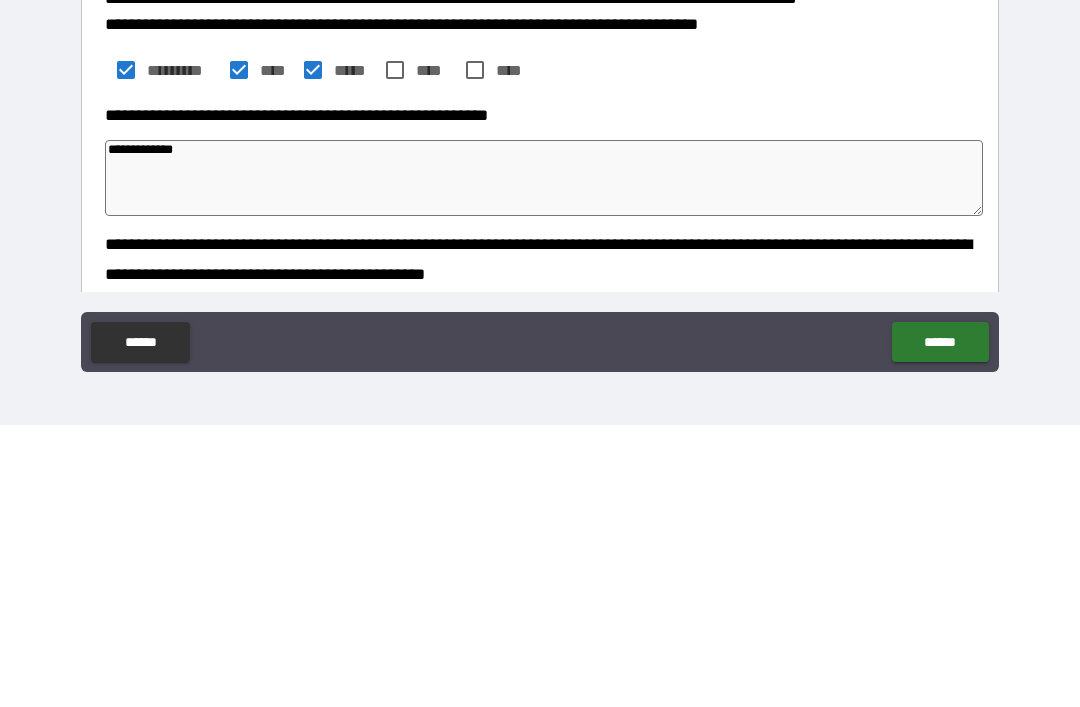 type on "*" 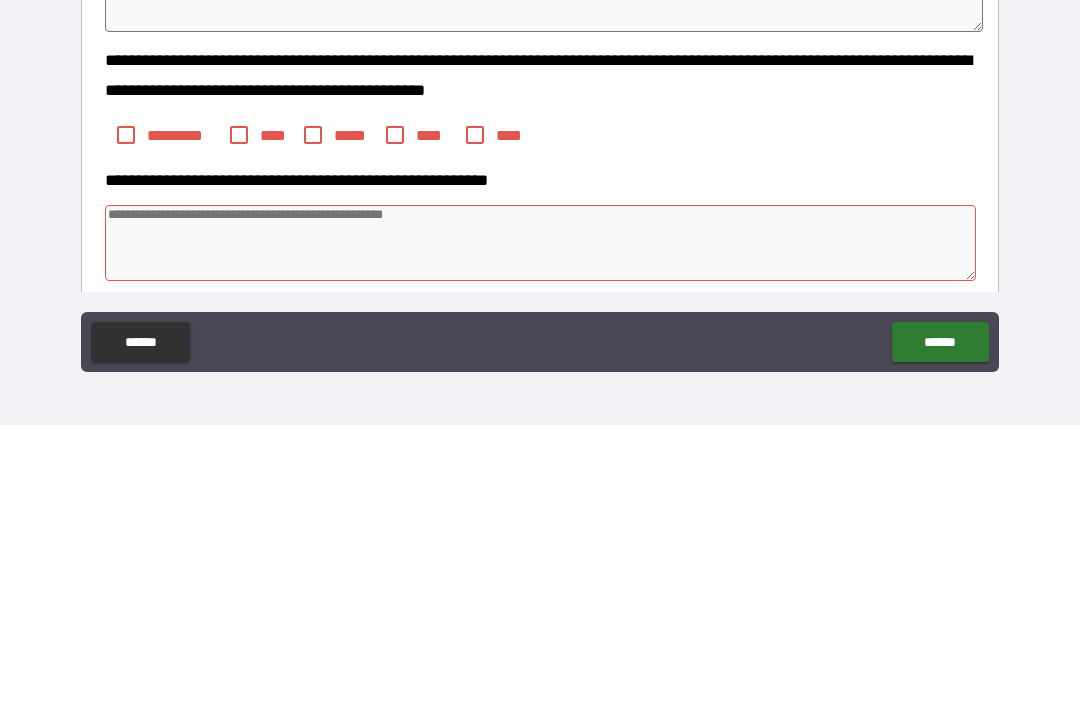 scroll, scrollTop: 179, scrollLeft: 0, axis: vertical 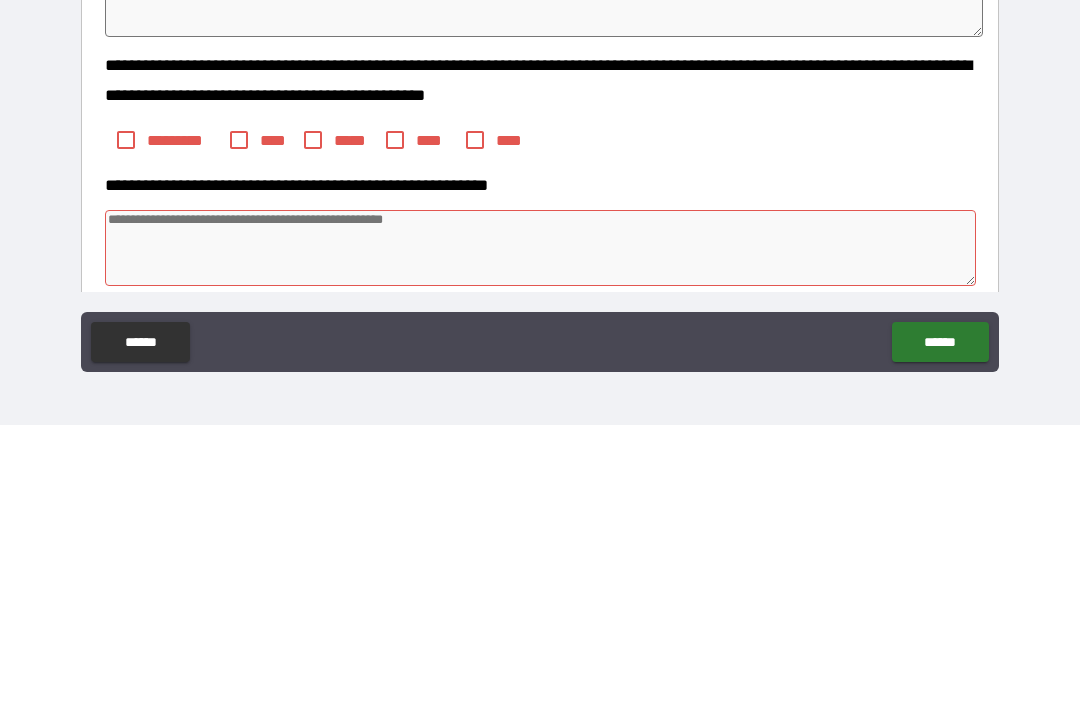 type on "**********" 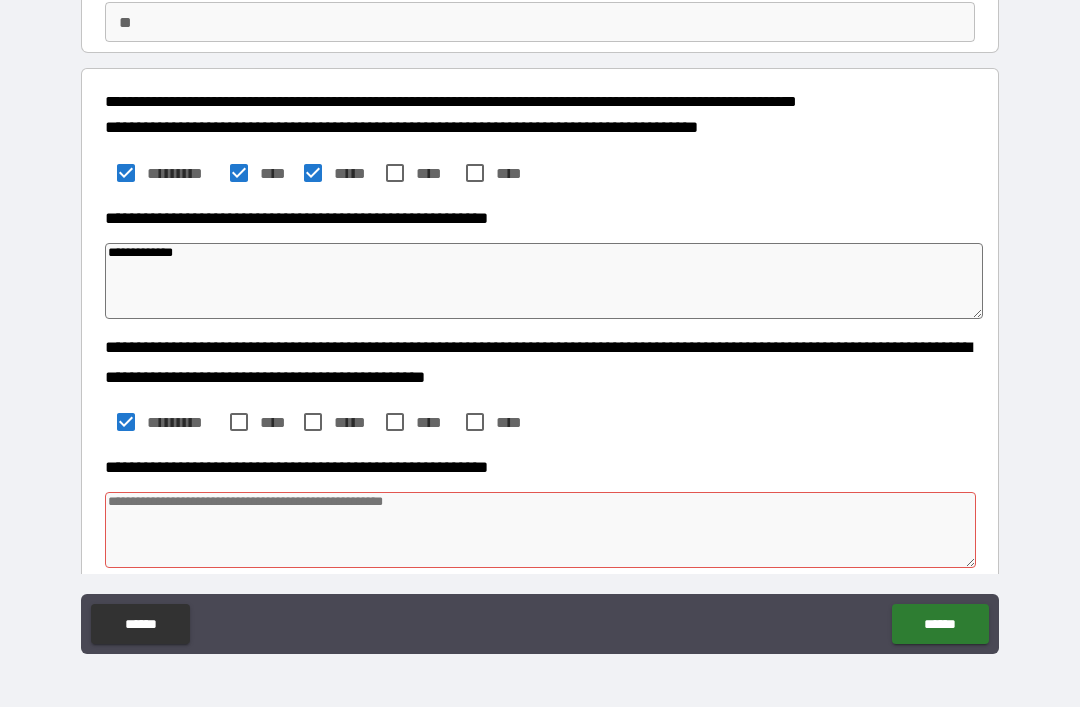type on "*" 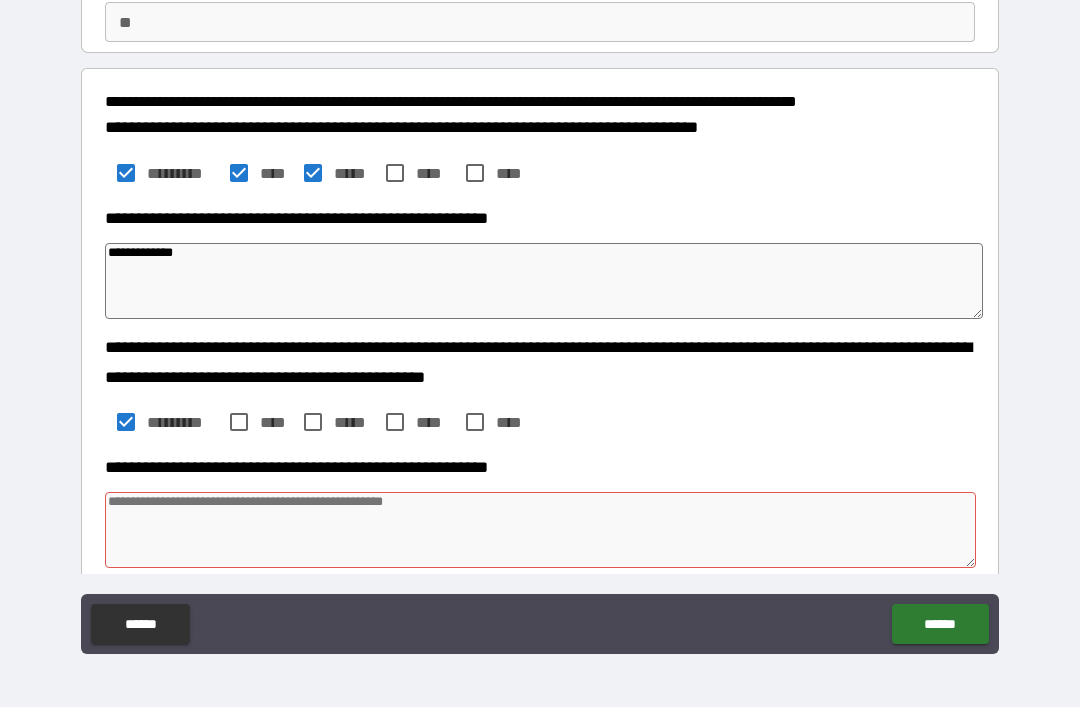 type on "*" 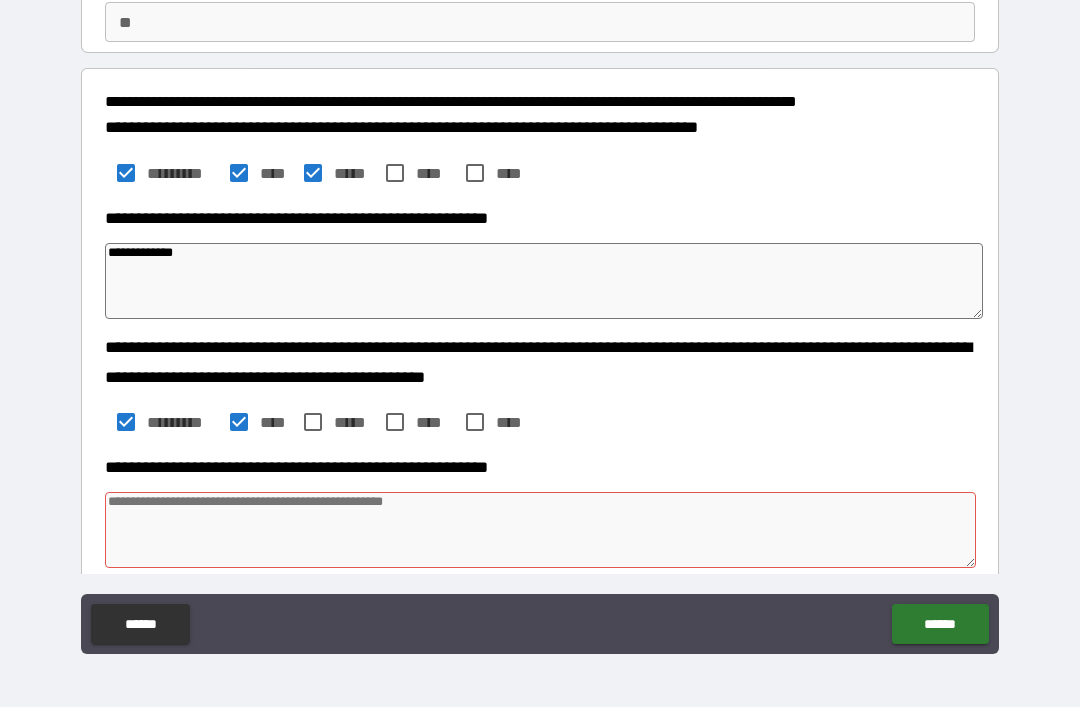 type on "*" 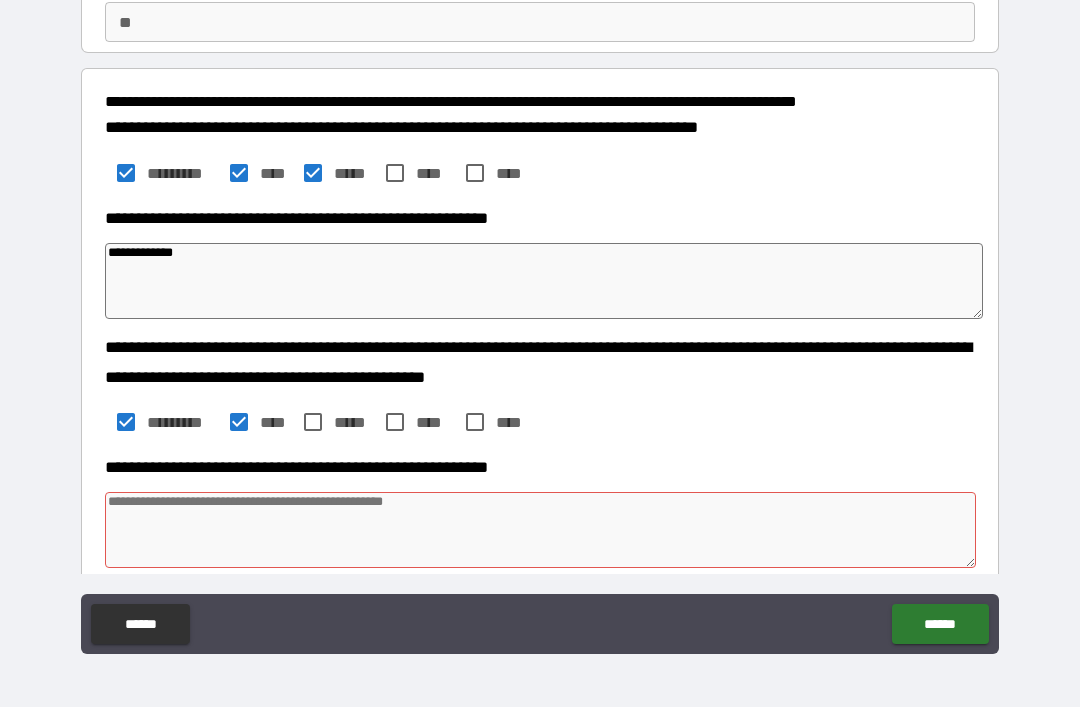 type on "*" 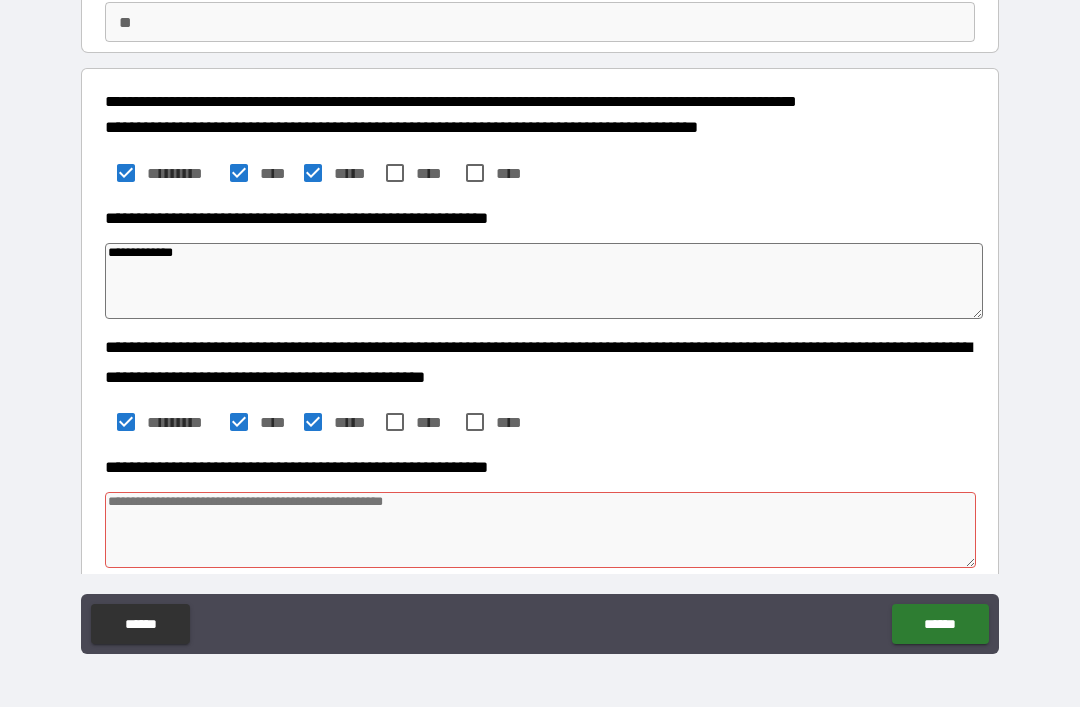type on "*" 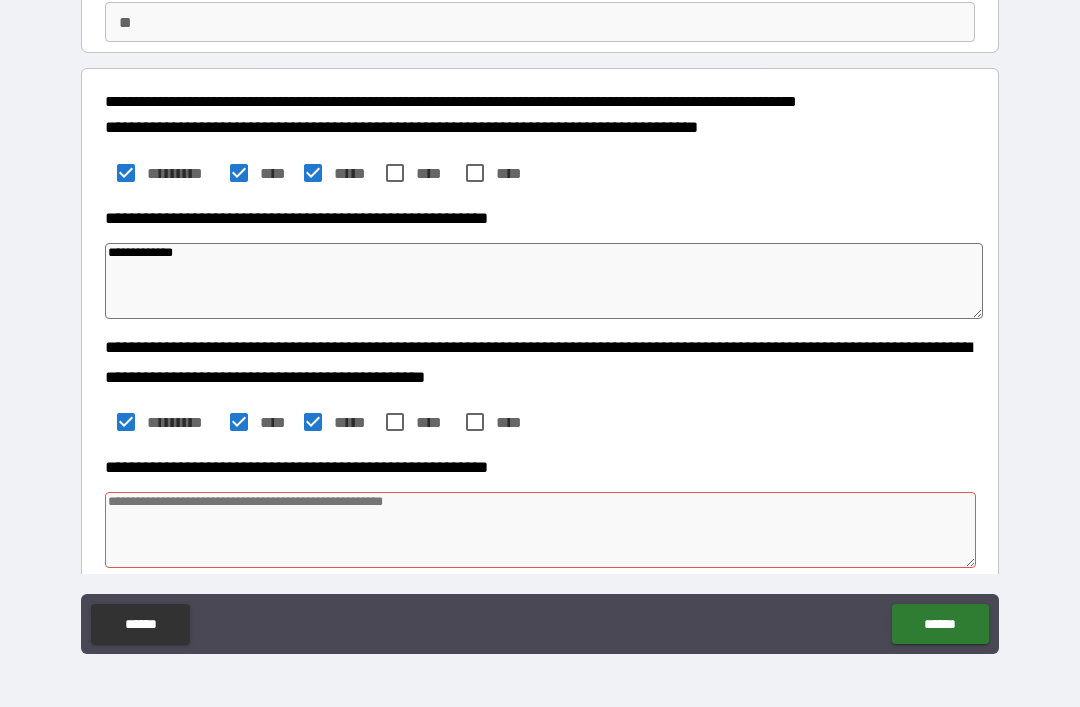 type on "*" 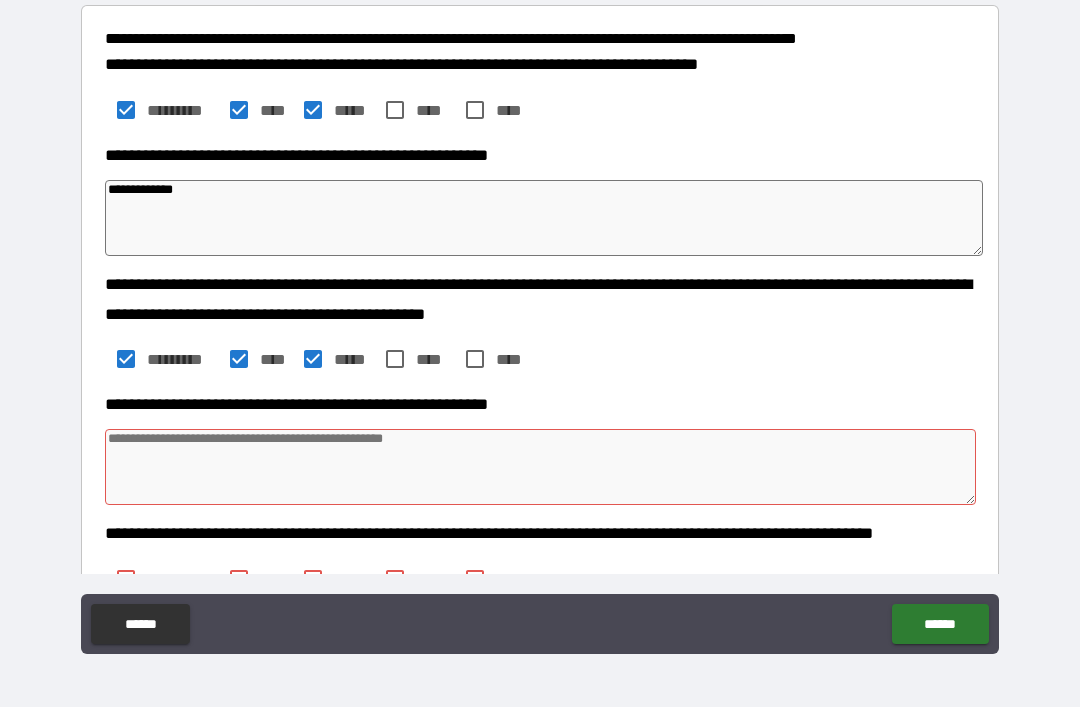 scroll, scrollTop: 355, scrollLeft: 0, axis: vertical 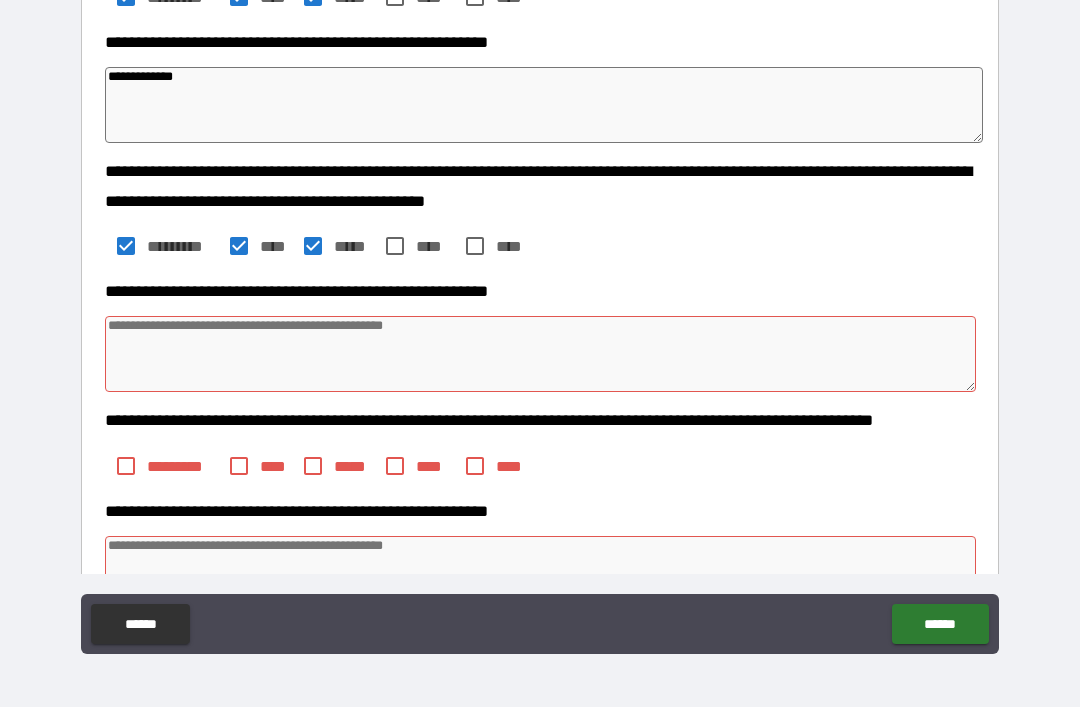 click at bounding box center (540, 354) 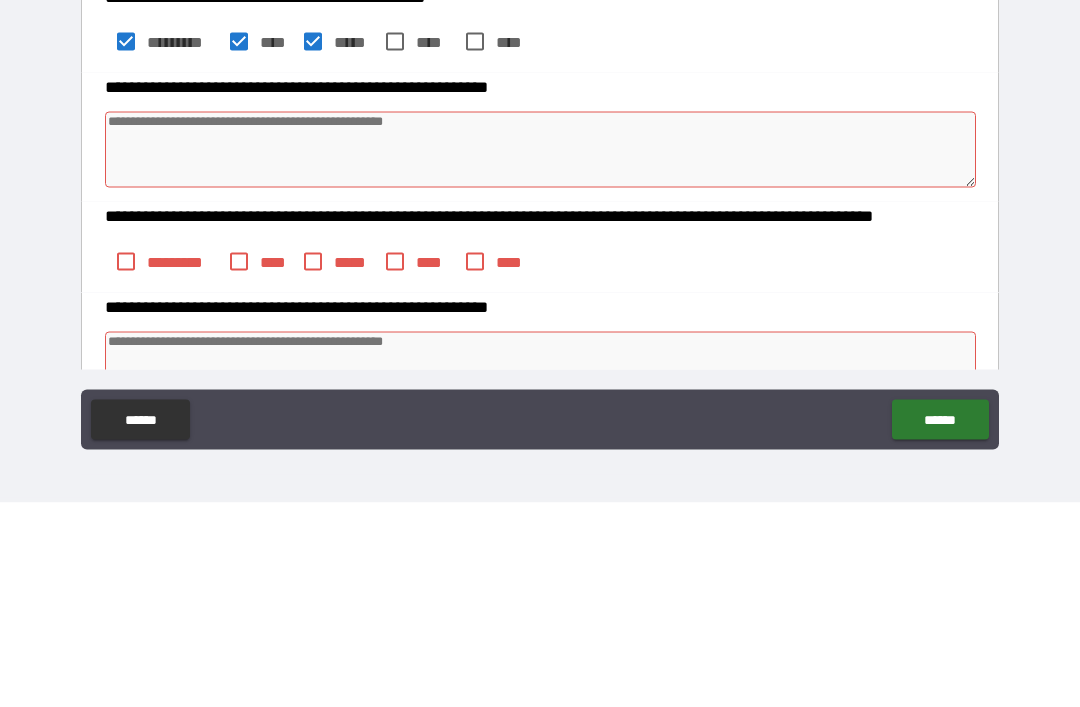 type on "*" 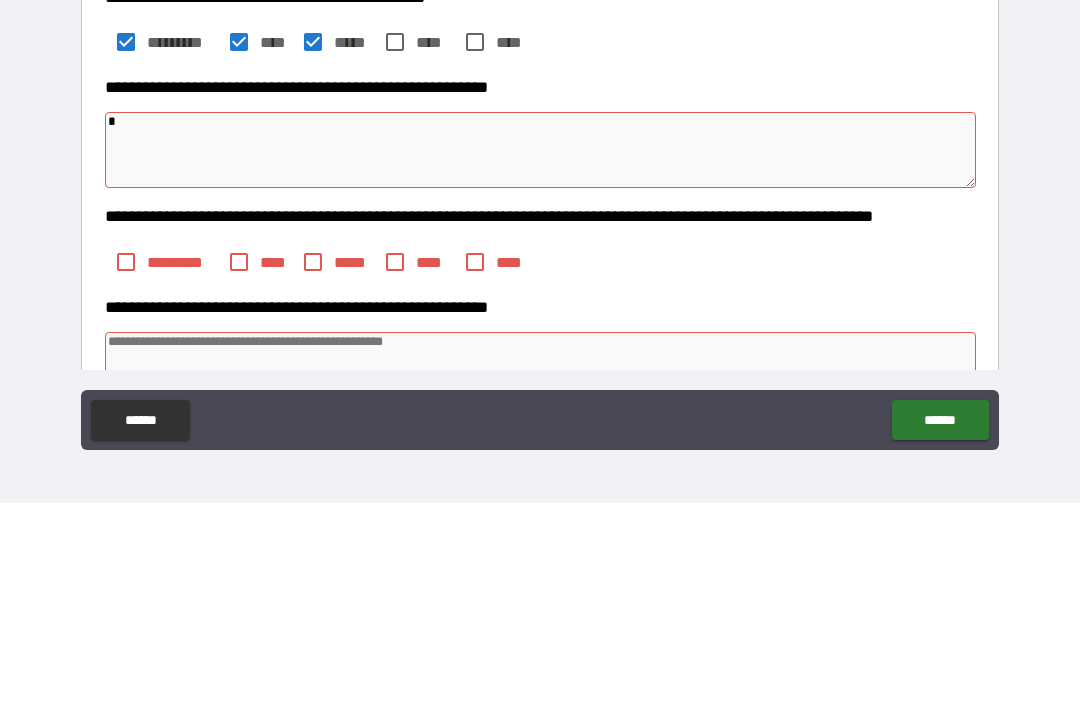 type on "*" 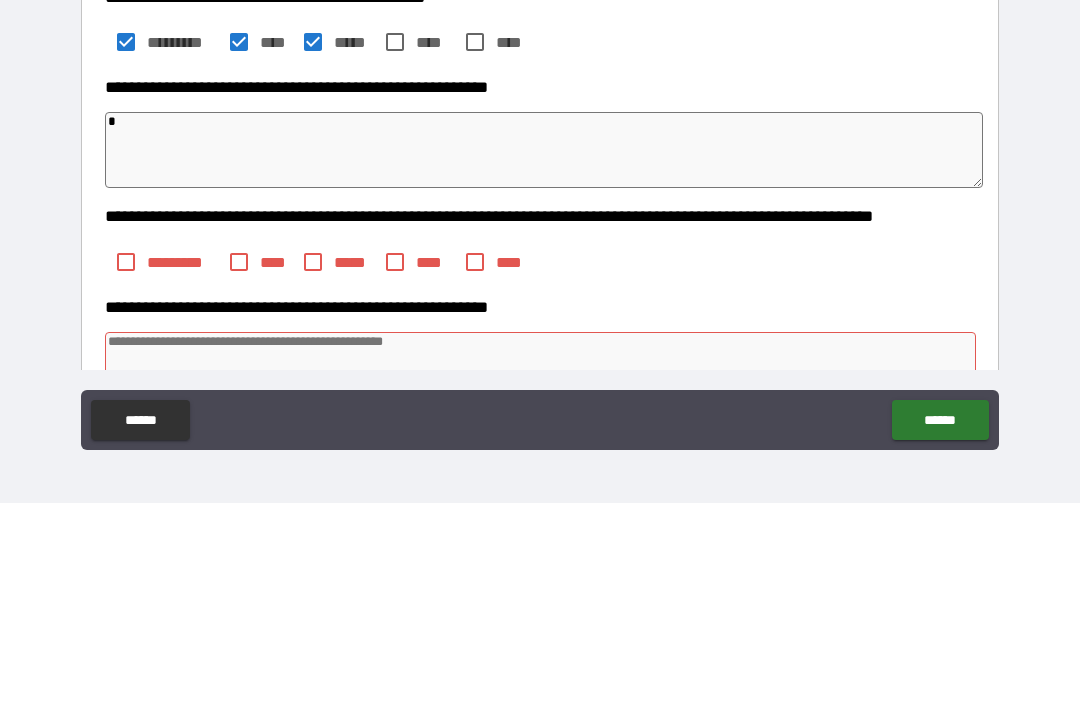 type on "**" 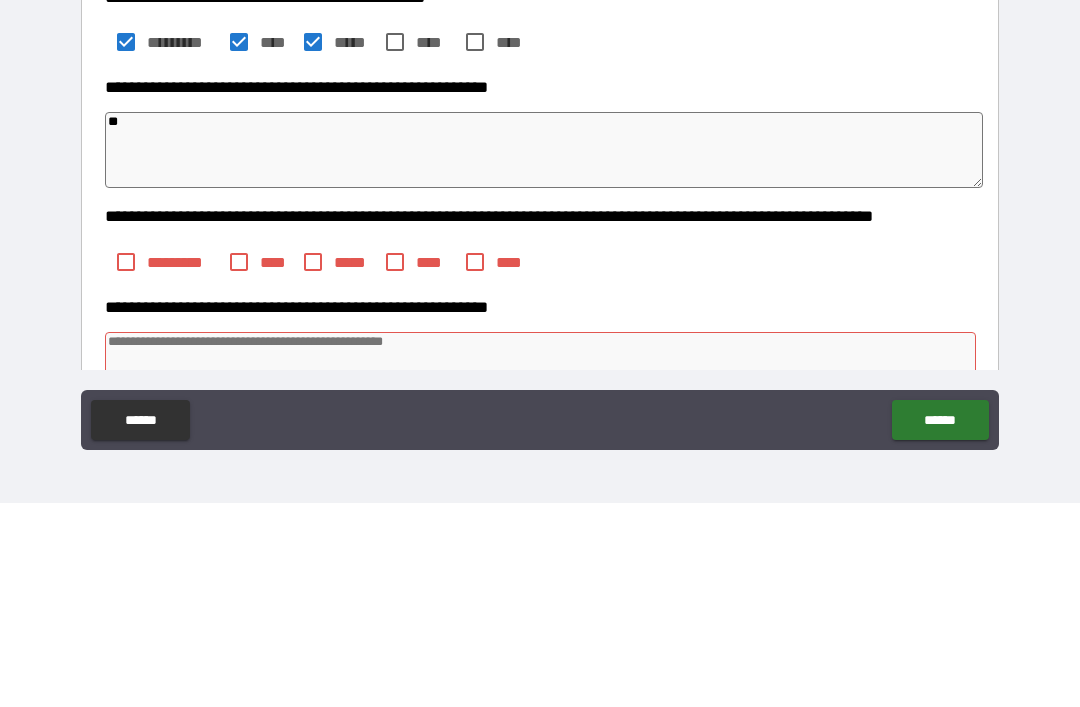 type on "*" 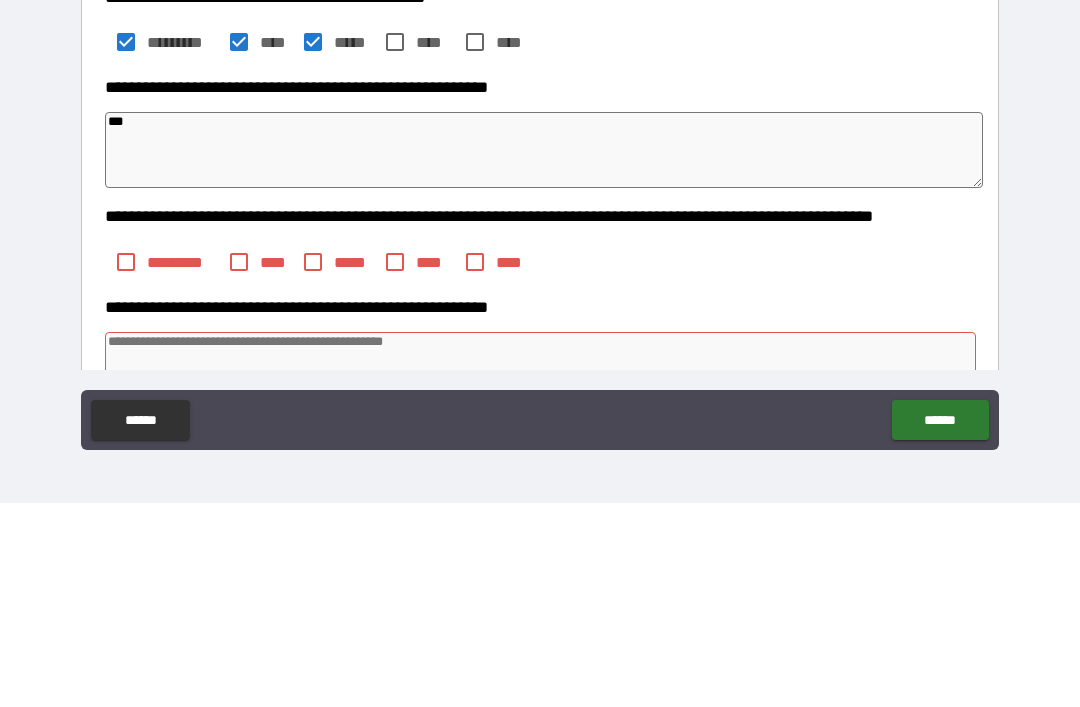 type on "****" 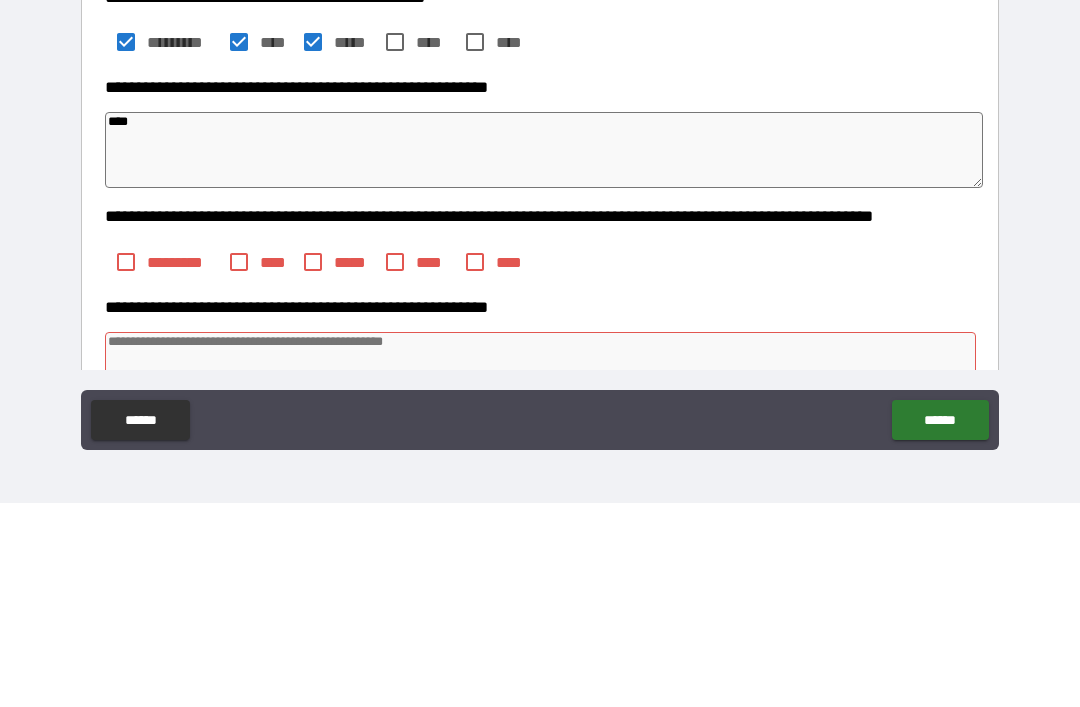 type on "*" 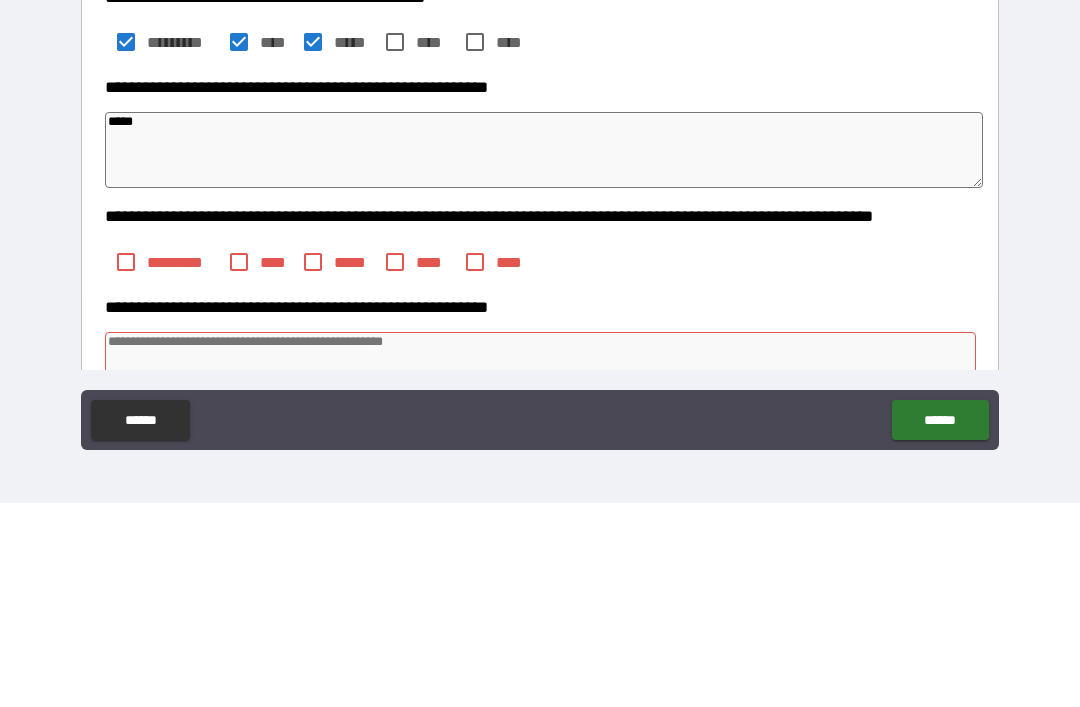 type on "*" 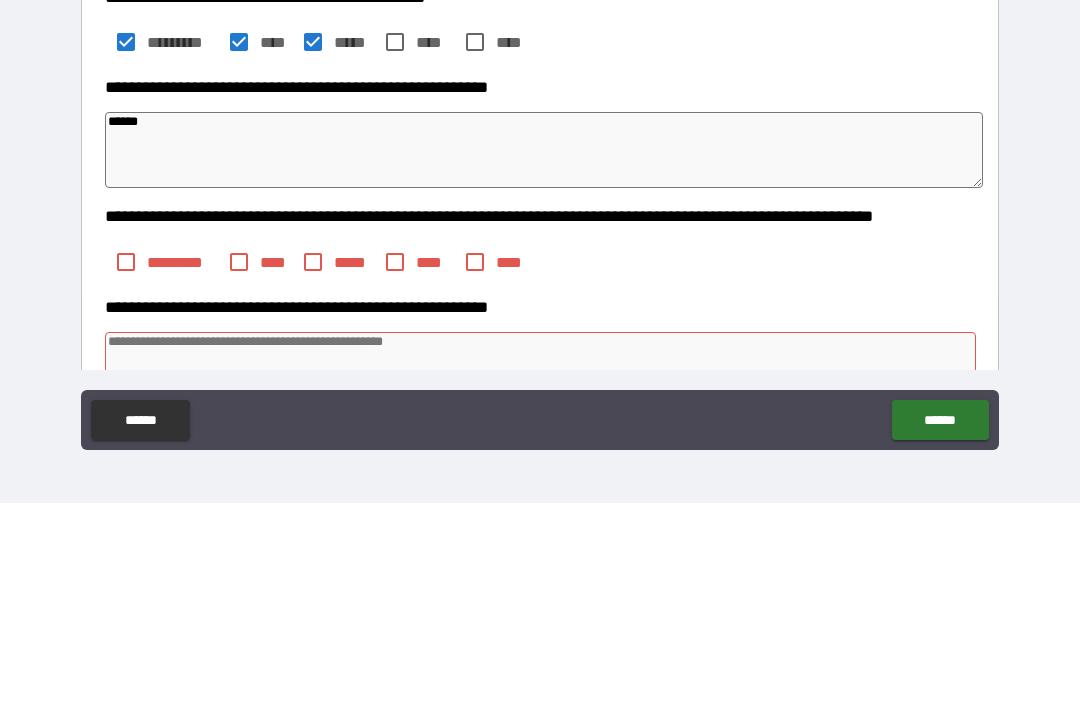 type on "*" 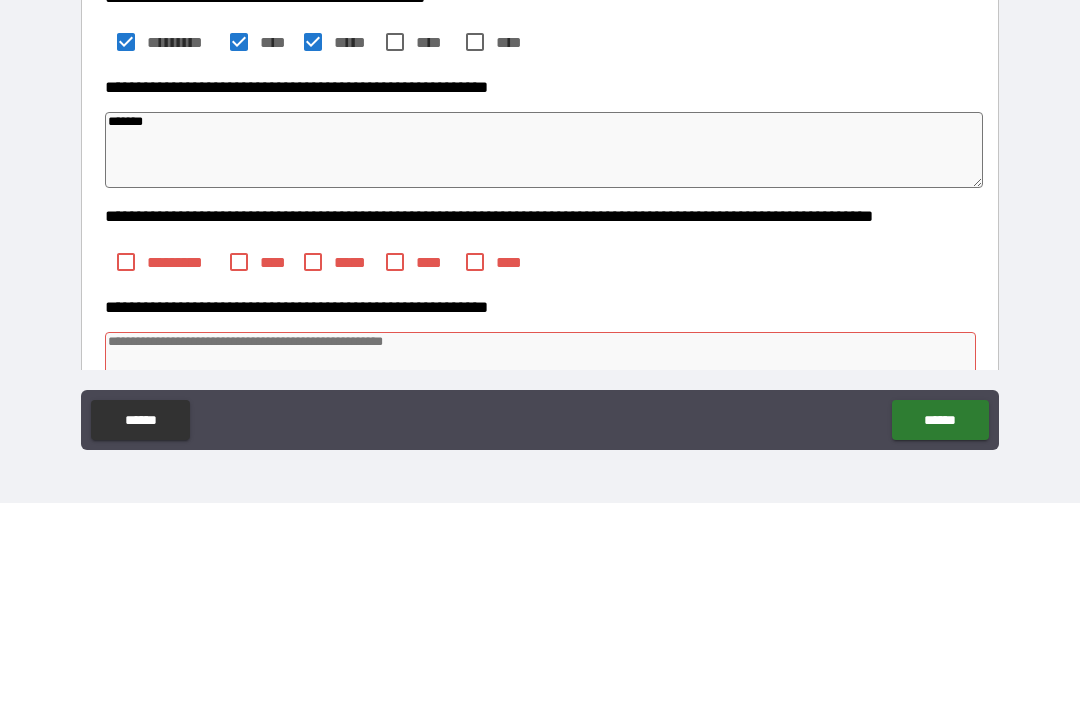 type on "*" 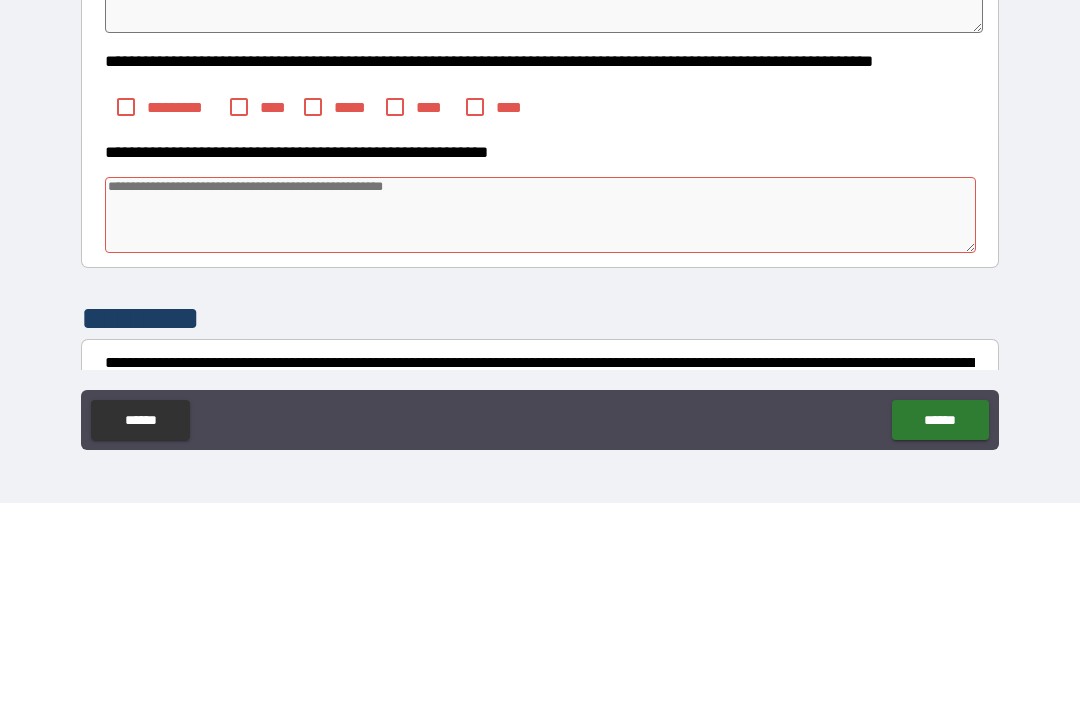 scroll, scrollTop: 511, scrollLeft: 0, axis: vertical 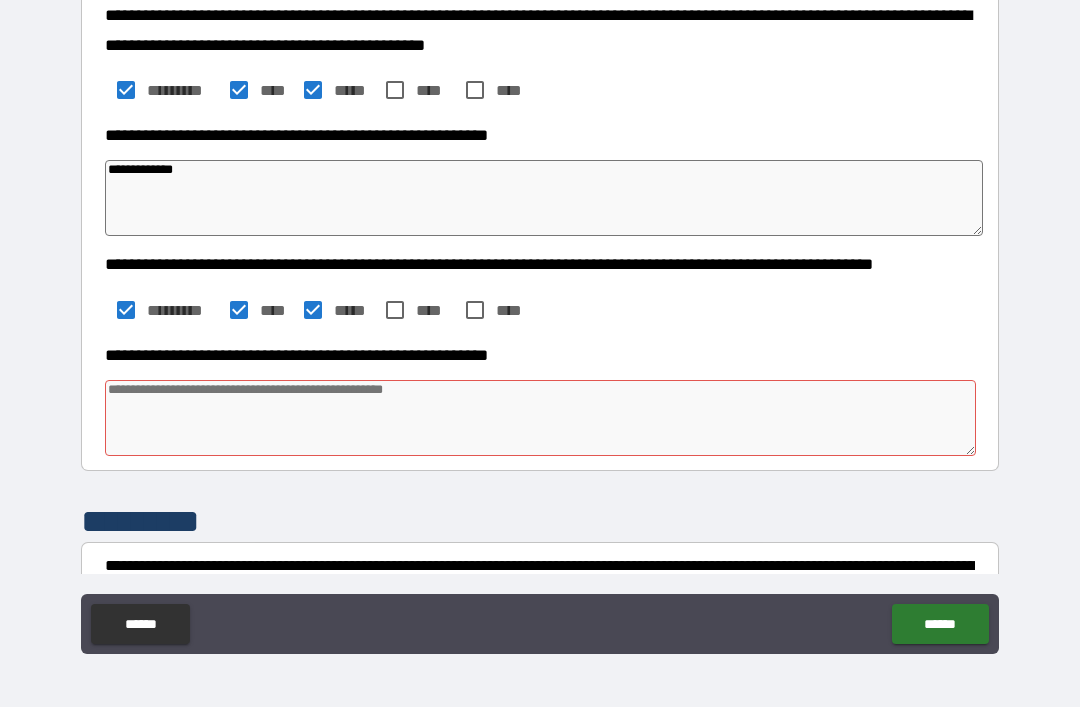 click at bounding box center [540, 418] 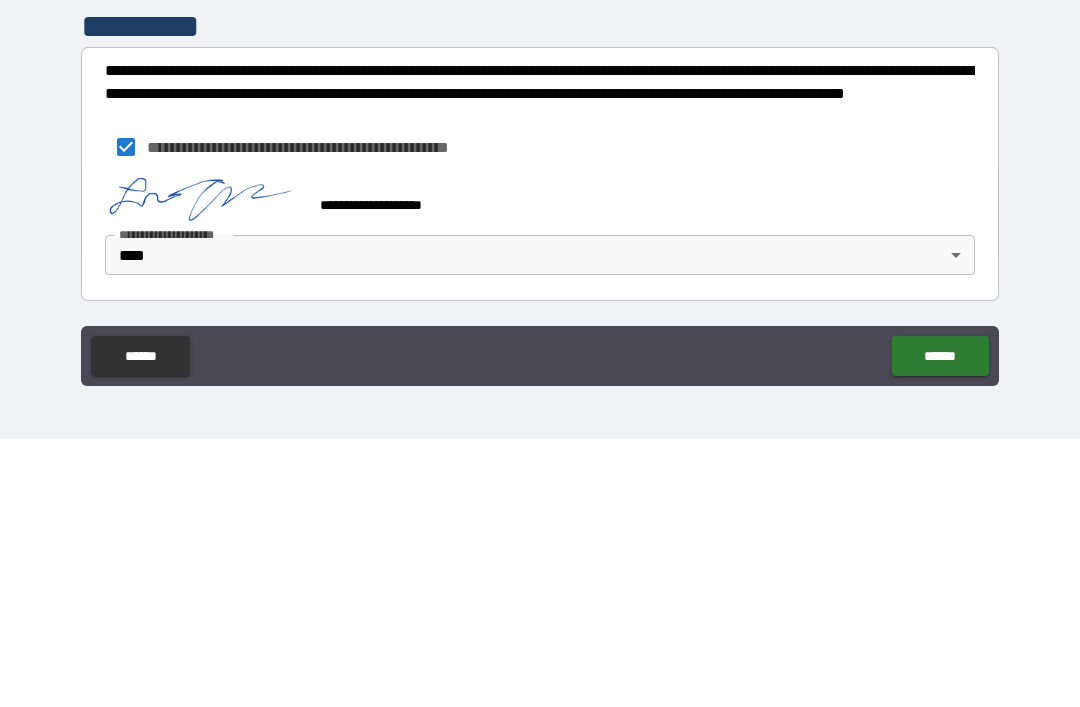 scroll, scrollTop: 738, scrollLeft: 0, axis: vertical 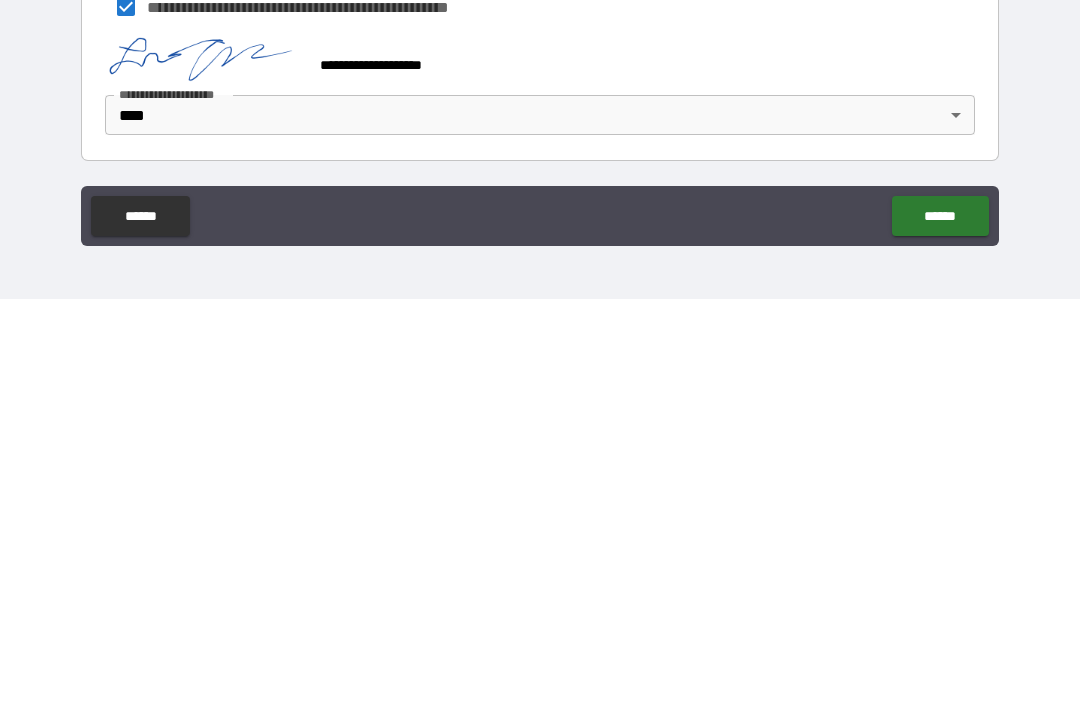 click on "******" at bounding box center [940, 624] 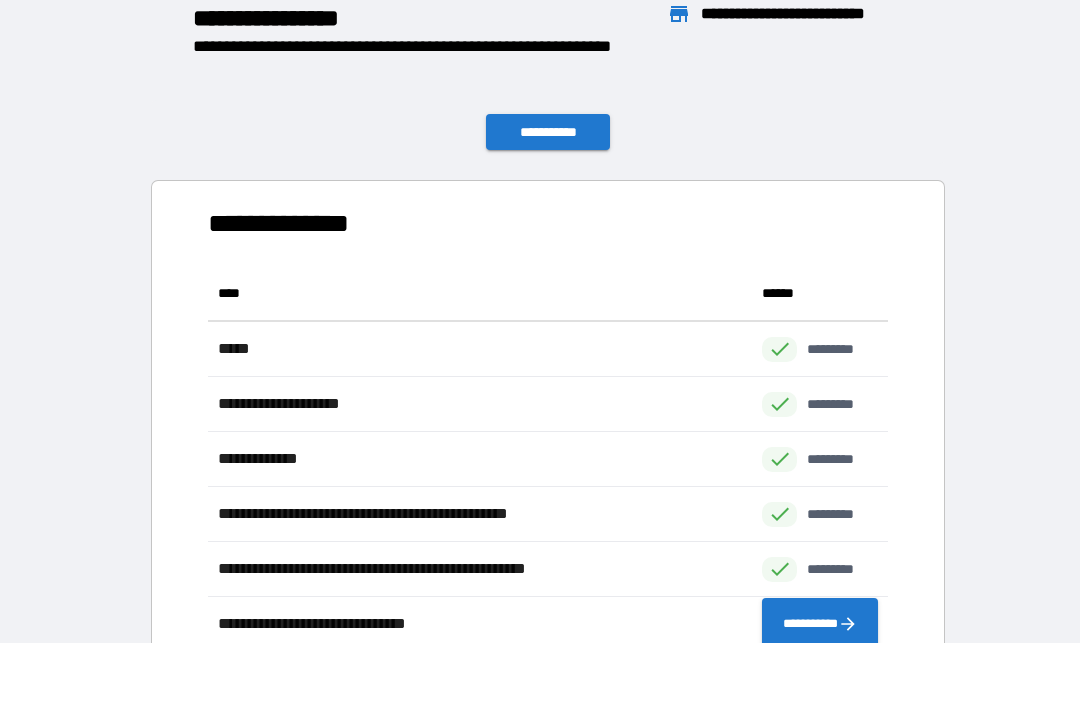 scroll, scrollTop: 1, scrollLeft: 1, axis: both 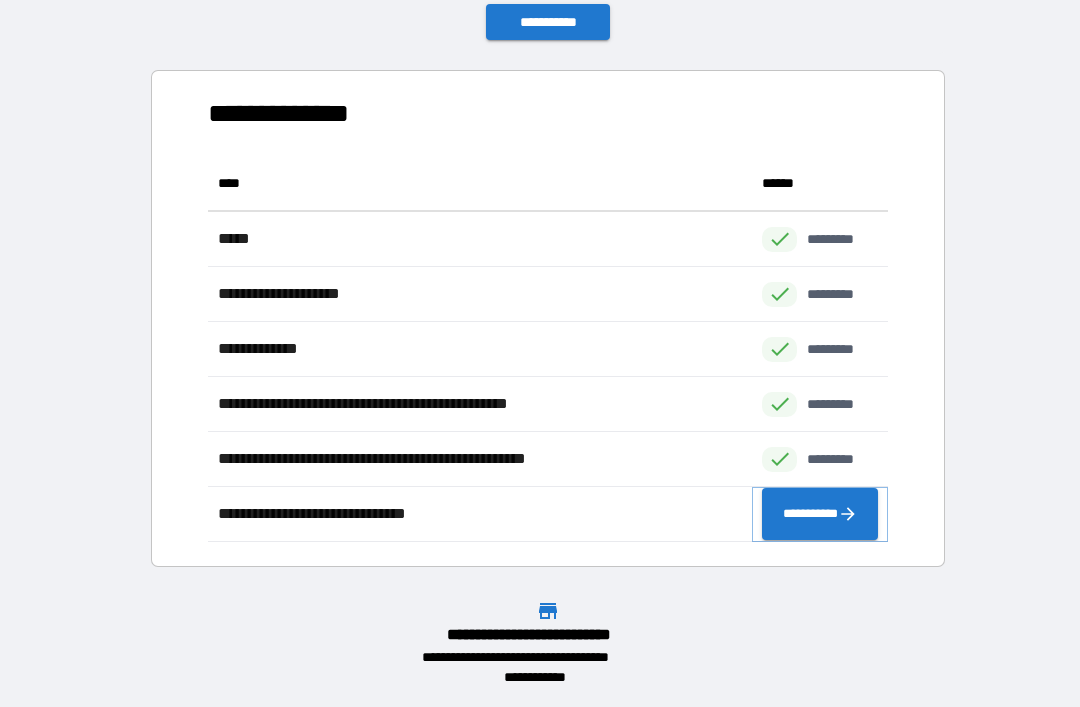 click on "**********" at bounding box center [820, 514] 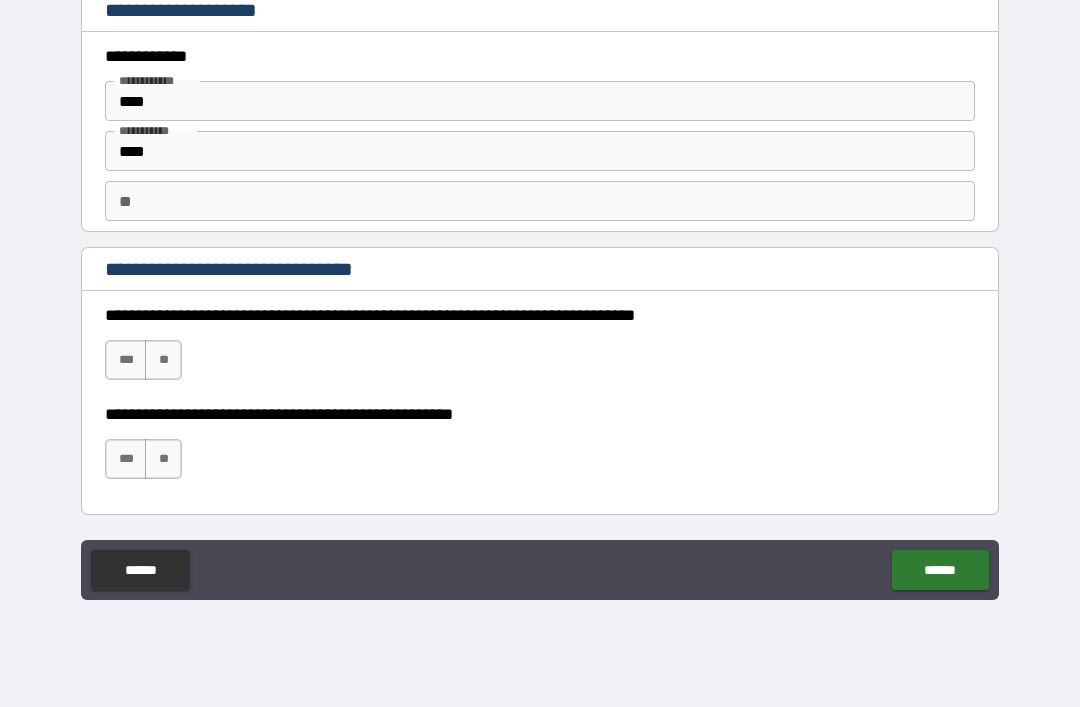 click on "***" at bounding box center [126, 360] 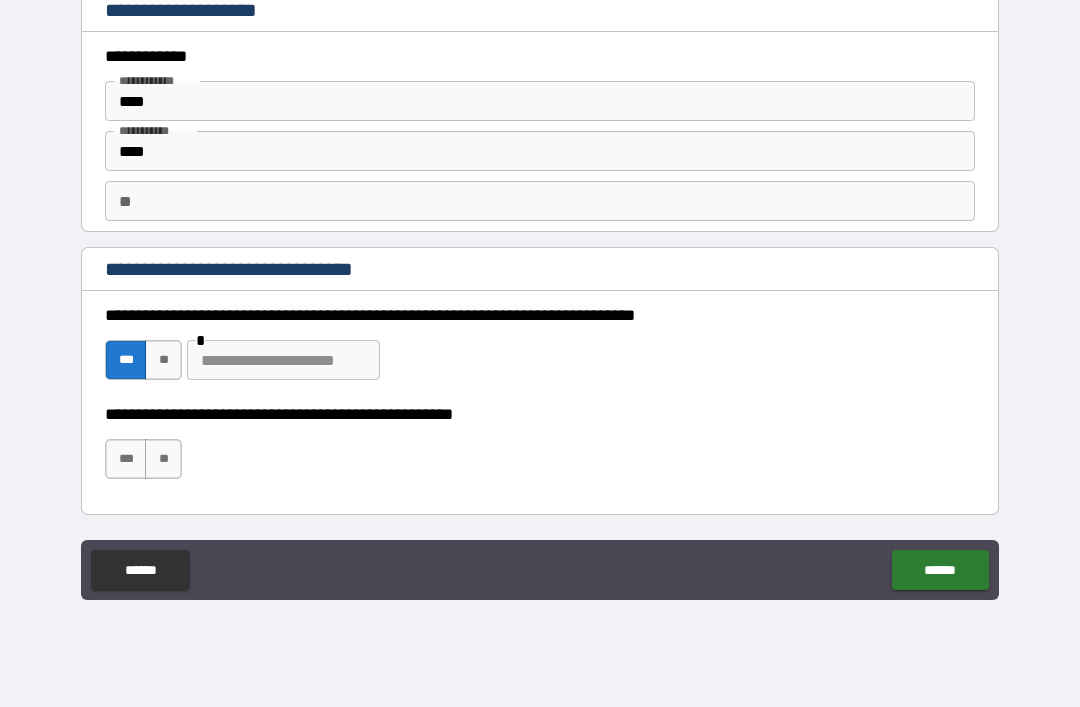 click at bounding box center (283, 360) 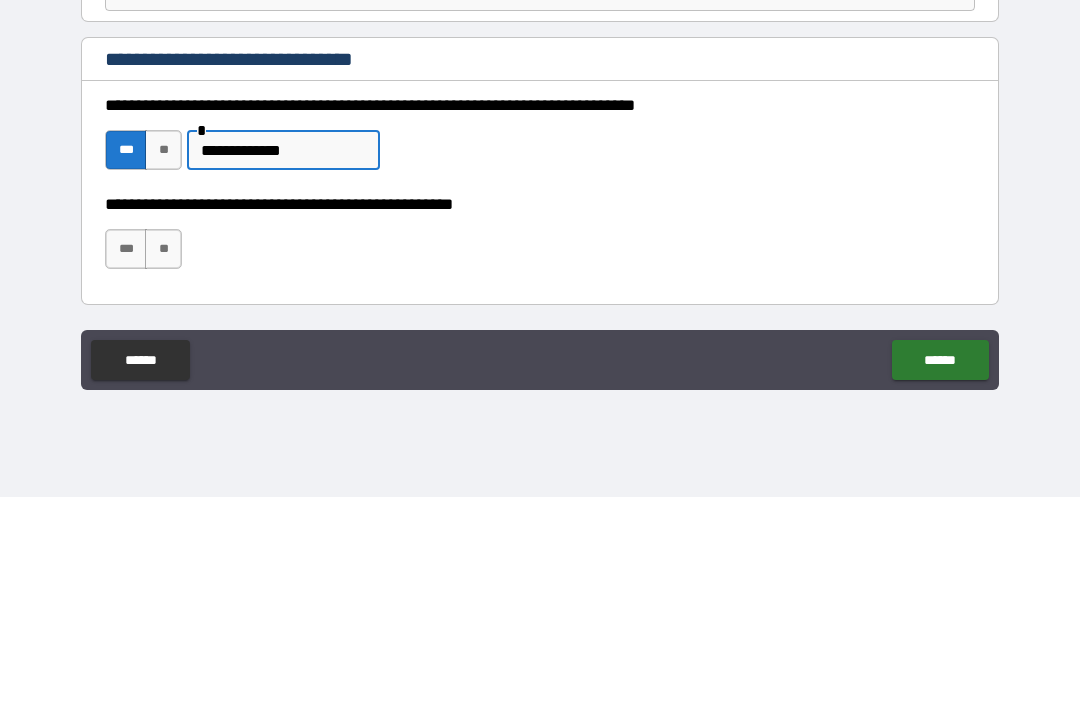click on "***" at bounding box center [126, 459] 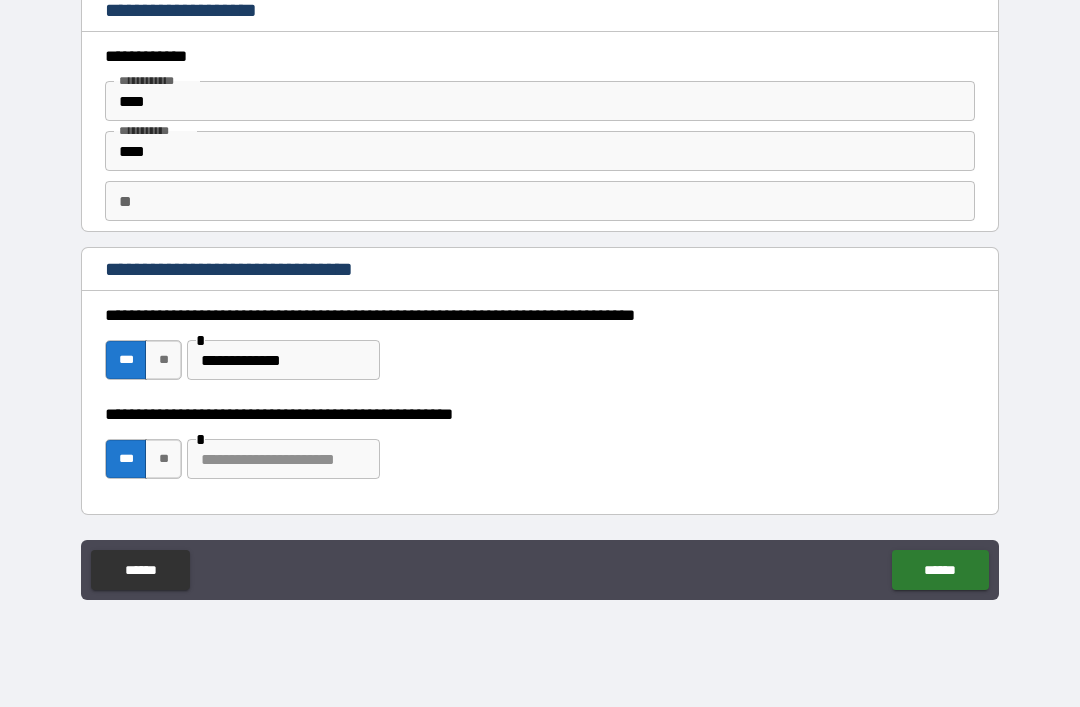 click at bounding box center (283, 459) 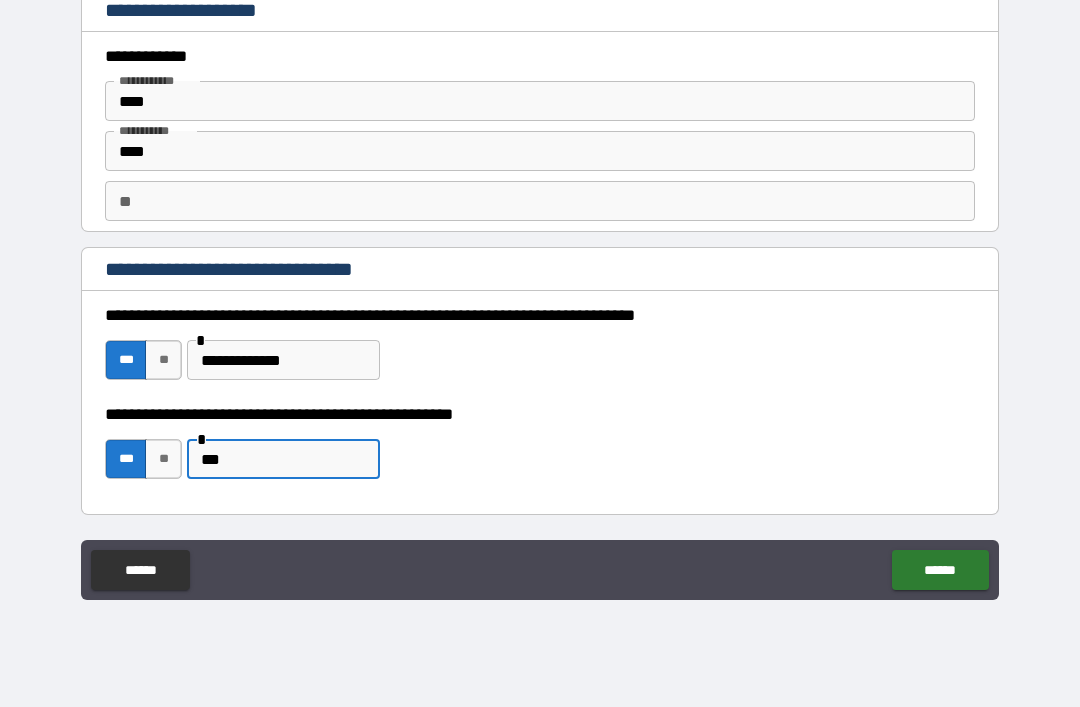 click on "***" at bounding box center [283, 459] 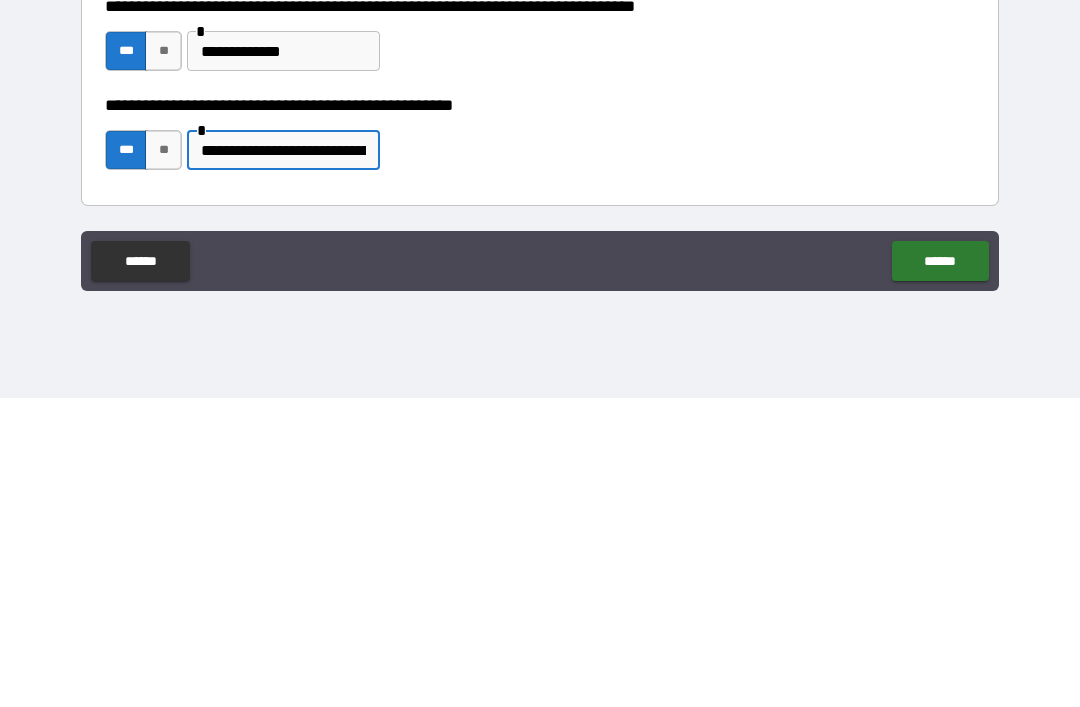 click on "******" at bounding box center (940, 570) 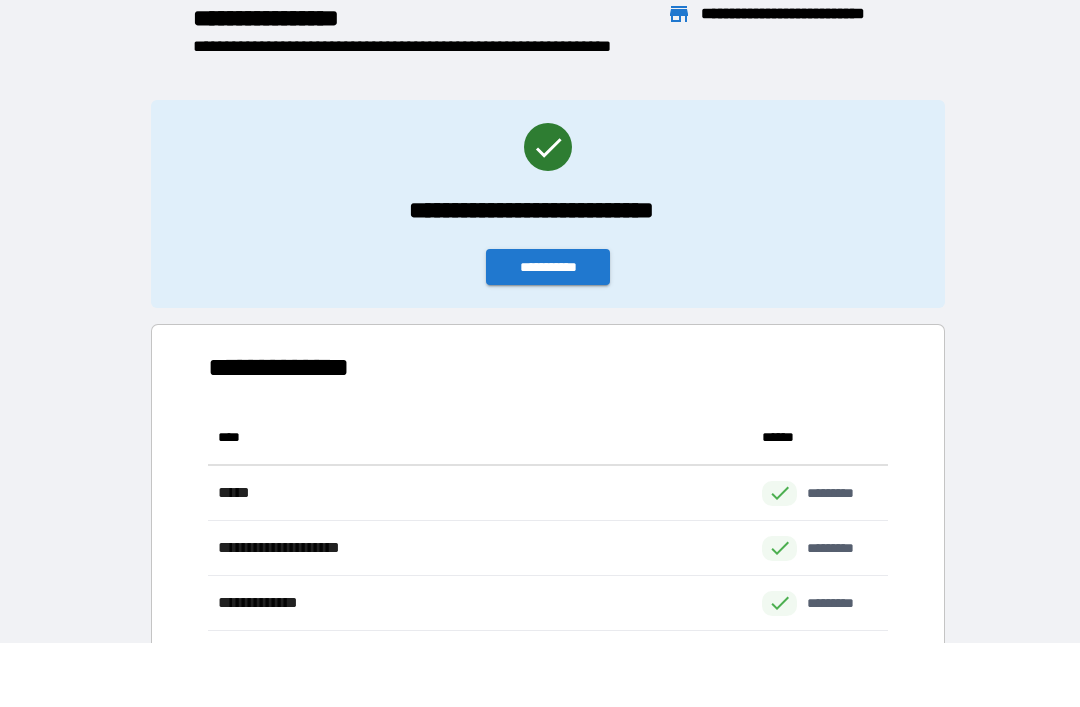 scroll, scrollTop: 1, scrollLeft: 1, axis: both 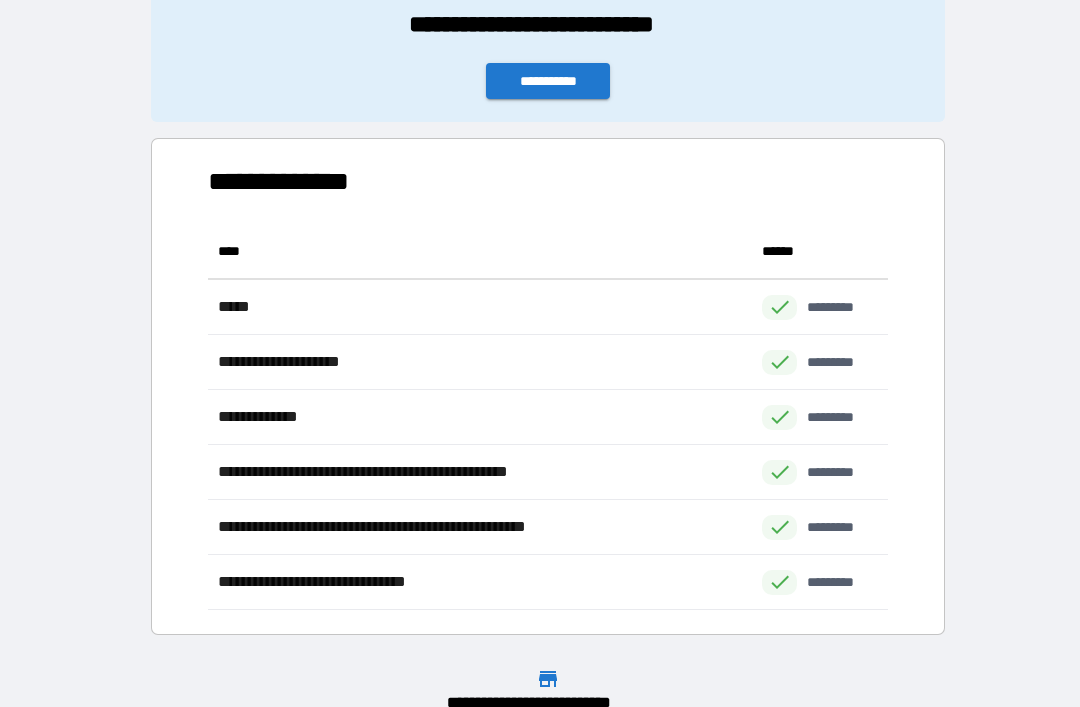 click on "**********" at bounding box center [548, 81] 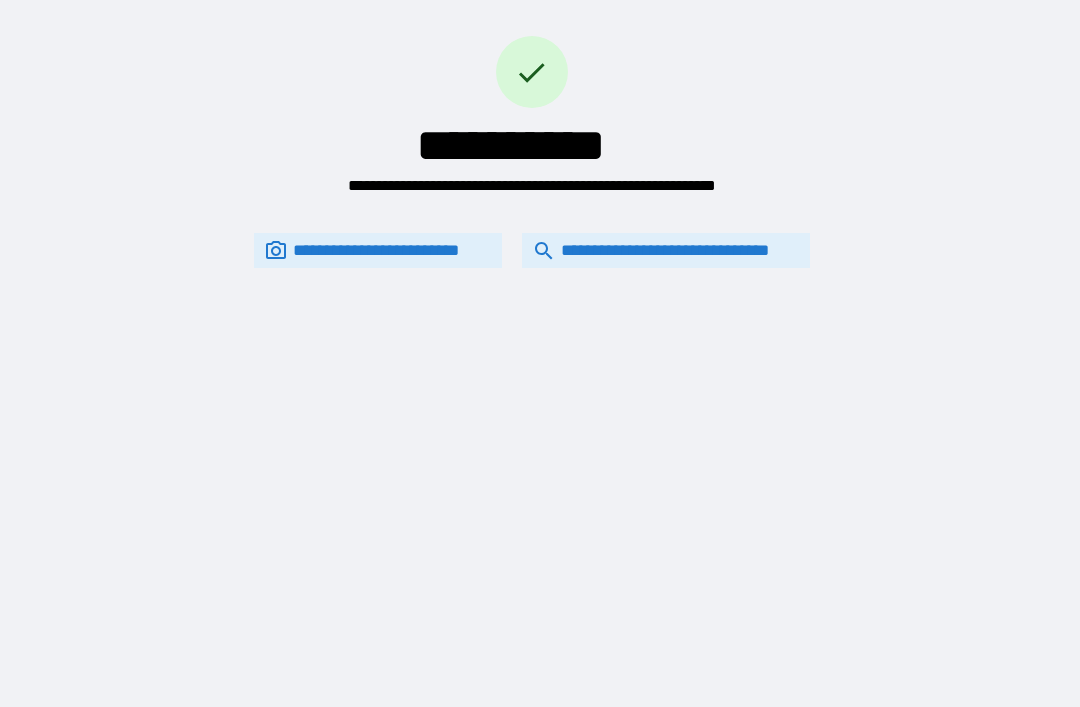 scroll, scrollTop: 0, scrollLeft: 0, axis: both 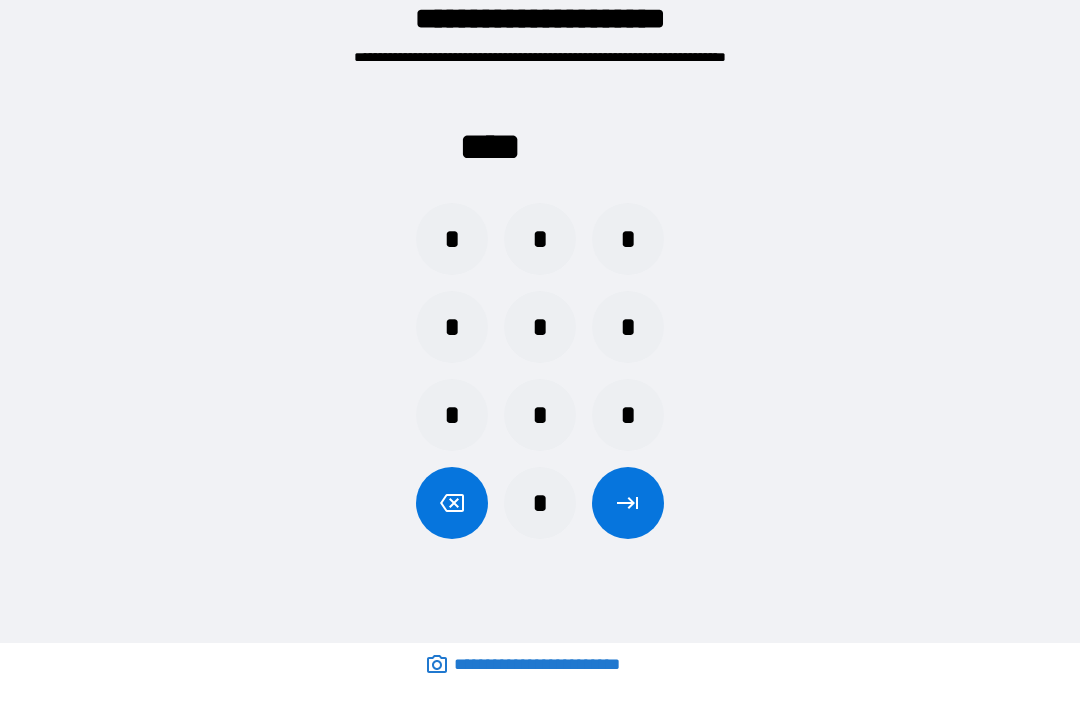 click on "*" at bounding box center [540, 415] 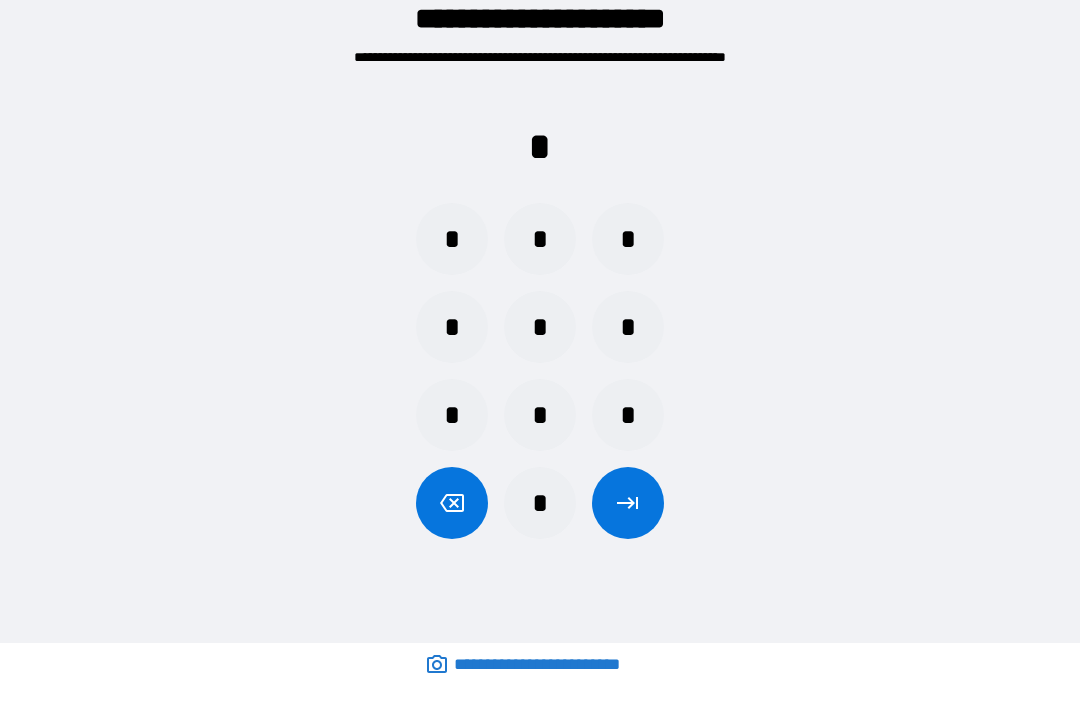 click on "*" at bounding box center (540, 415) 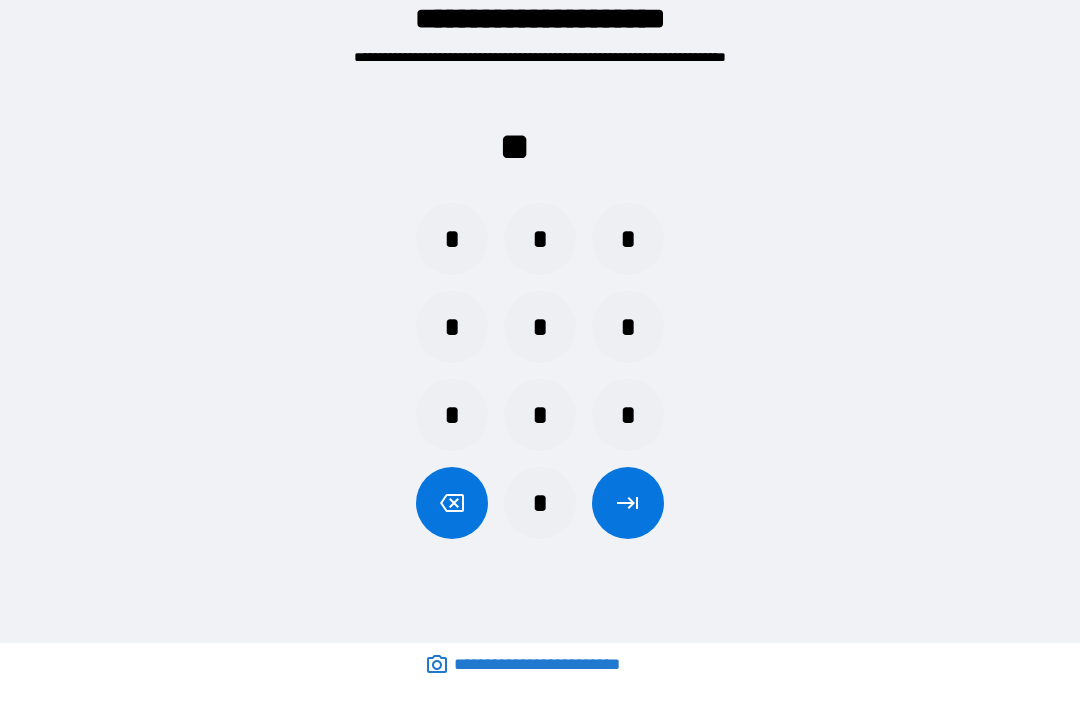 click on "*" at bounding box center (628, 415) 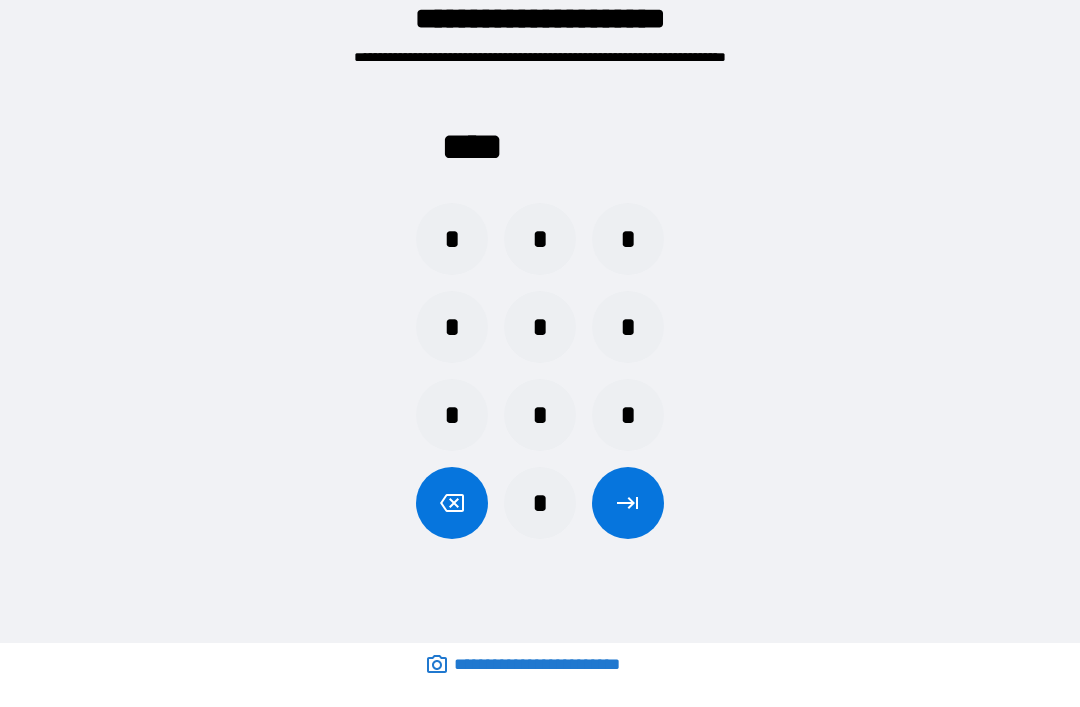 click 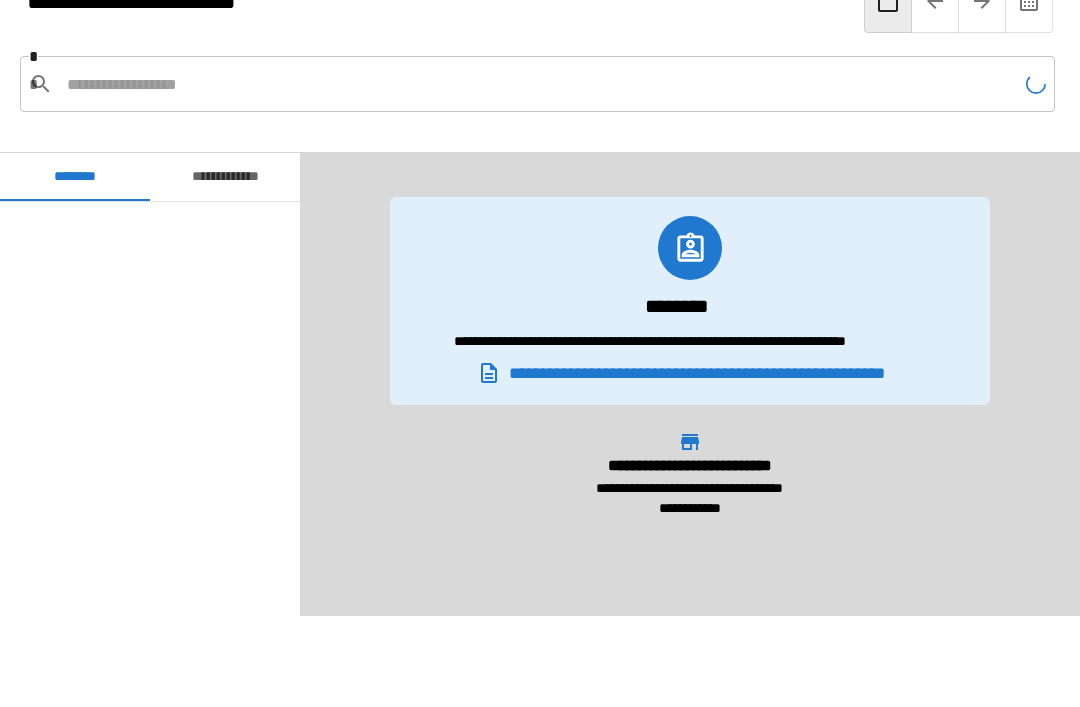 scroll, scrollTop: 3240, scrollLeft: 0, axis: vertical 